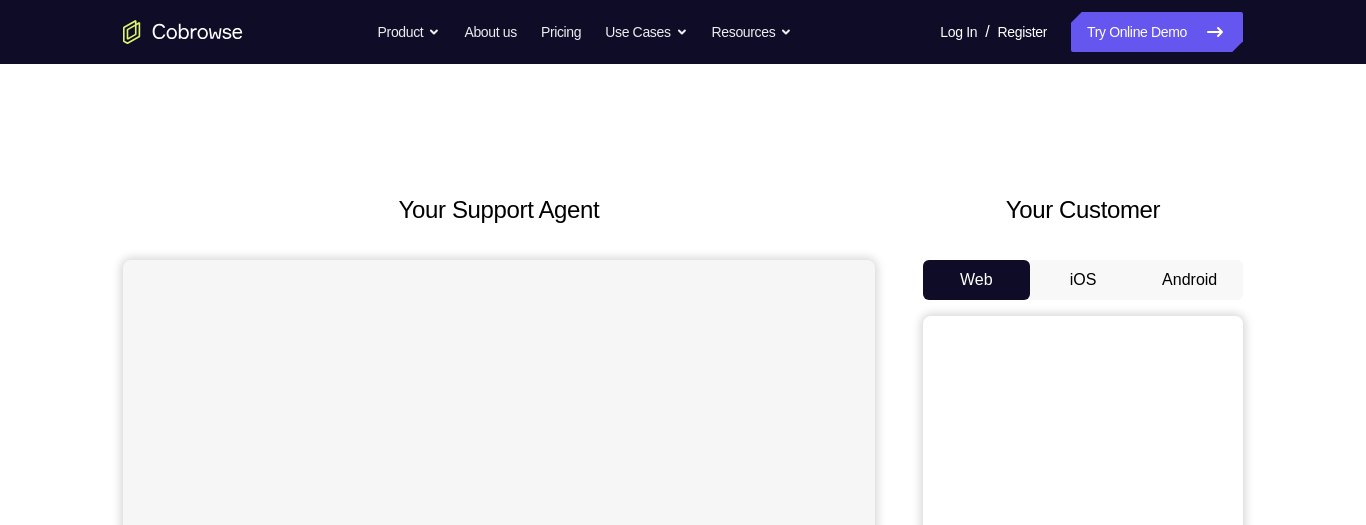 click on "Android" at bounding box center (1189, 280) 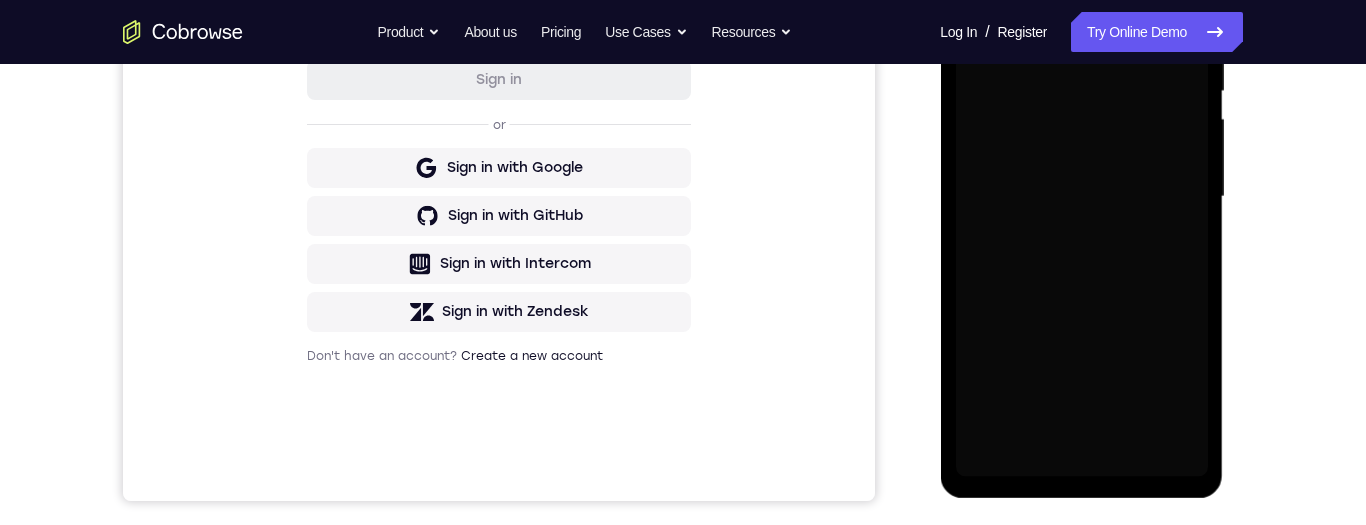 scroll, scrollTop: 0, scrollLeft: 0, axis: both 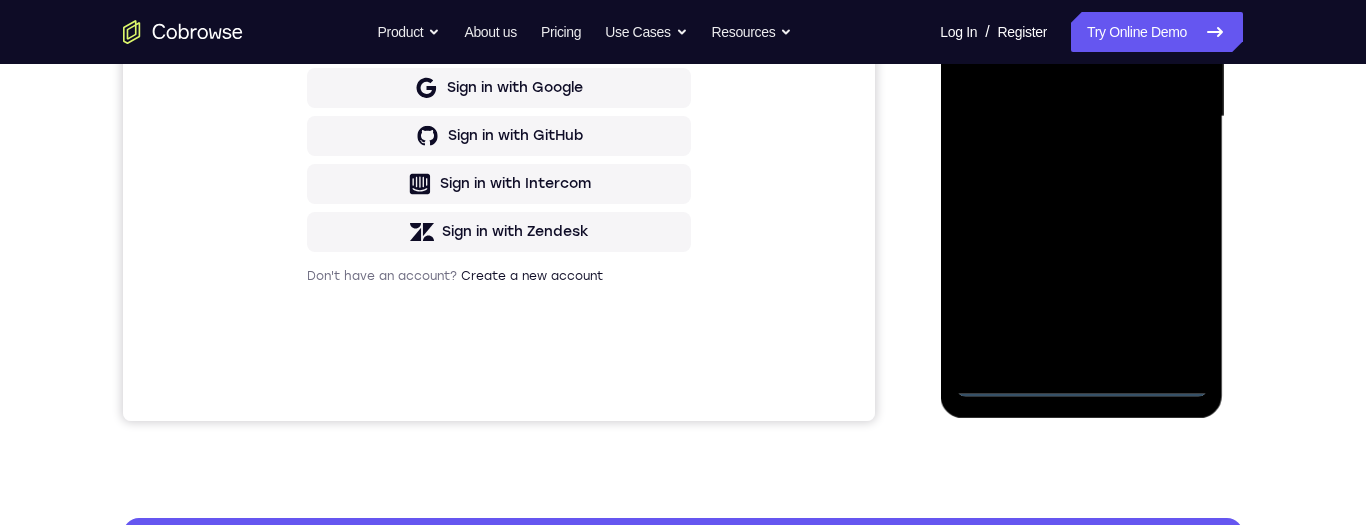 click at bounding box center [1081, 117] 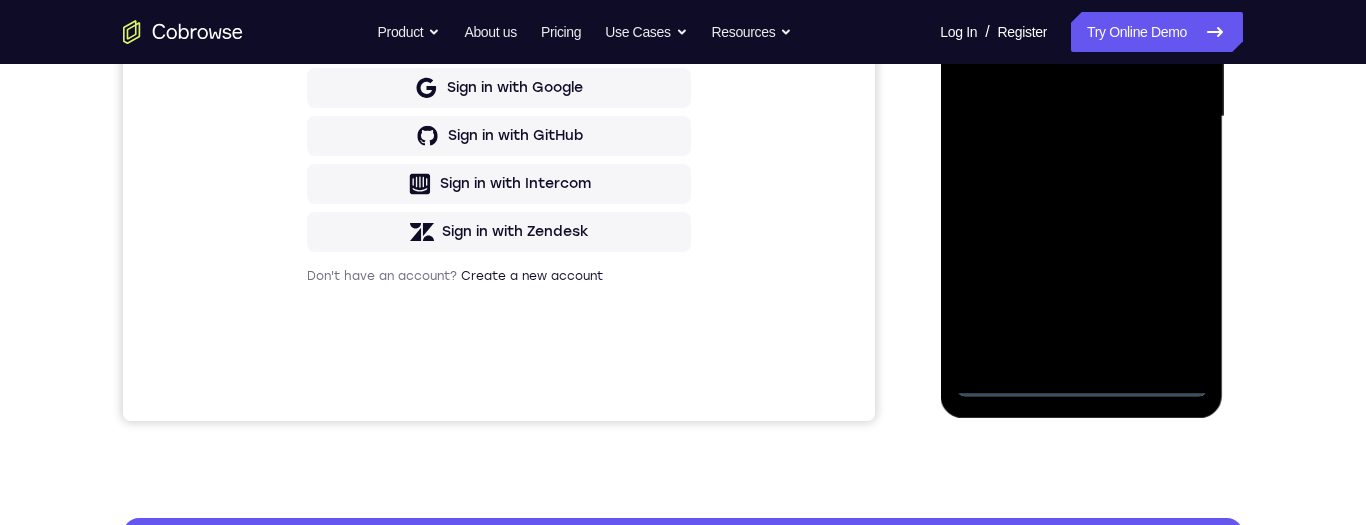 click at bounding box center [1081, 117] 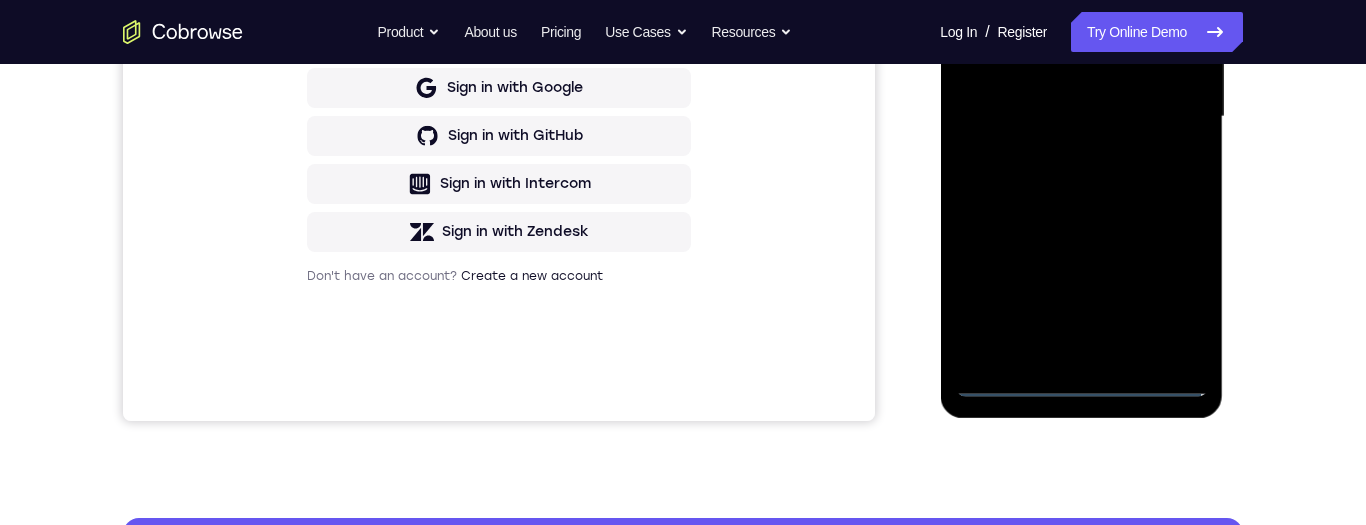 click at bounding box center (1081, 117) 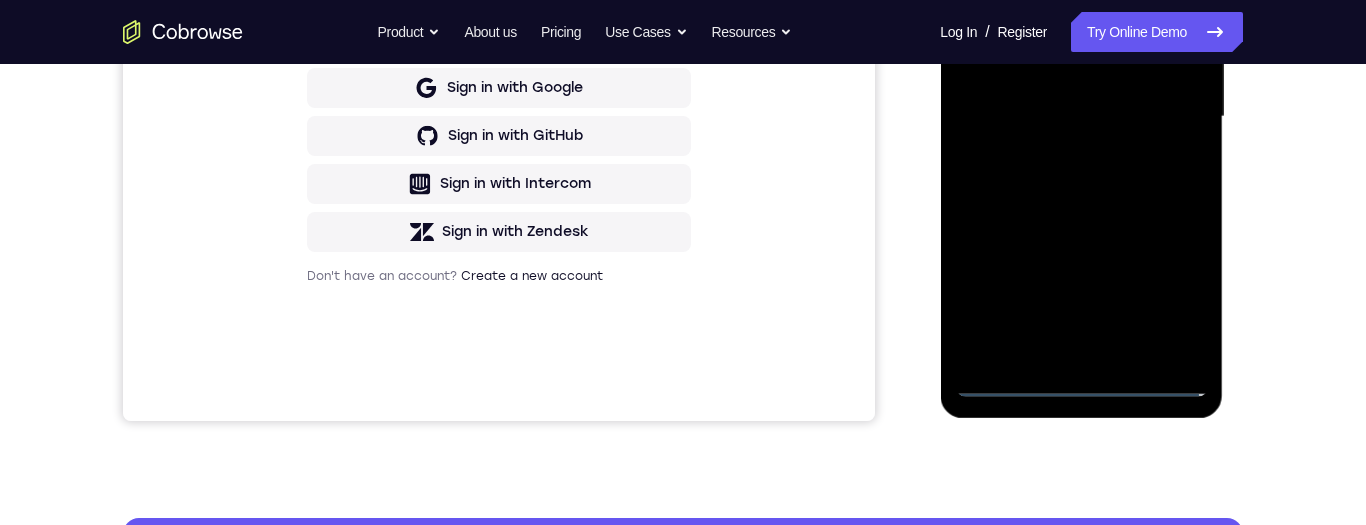 click at bounding box center [1081, 117] 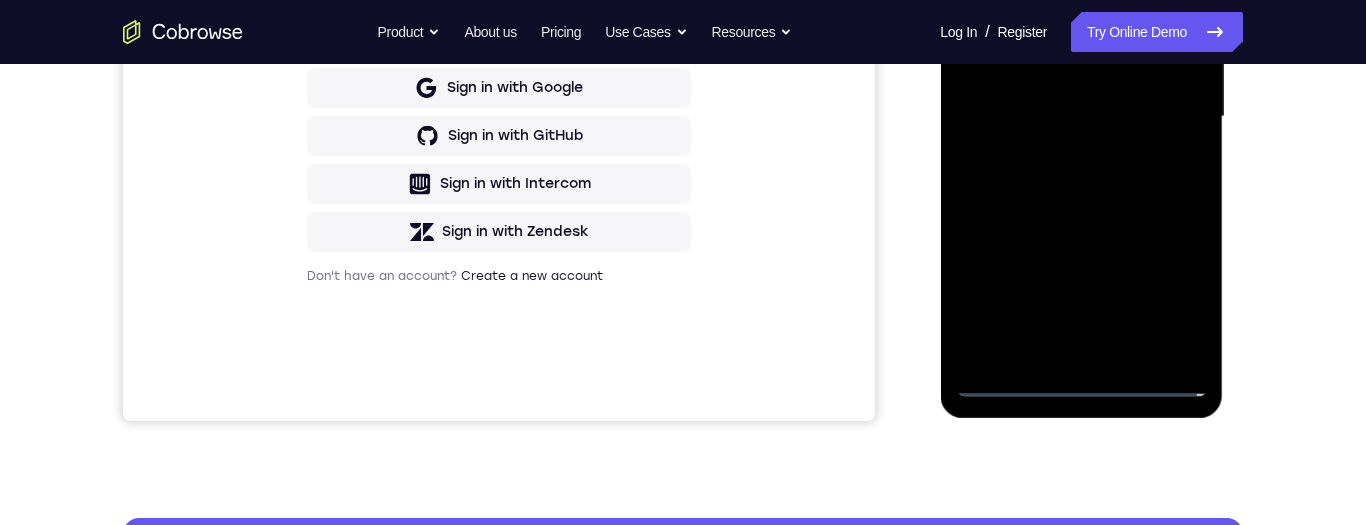 scroll, scrollTop: 188, scrollLeft: 0, axis: vertical 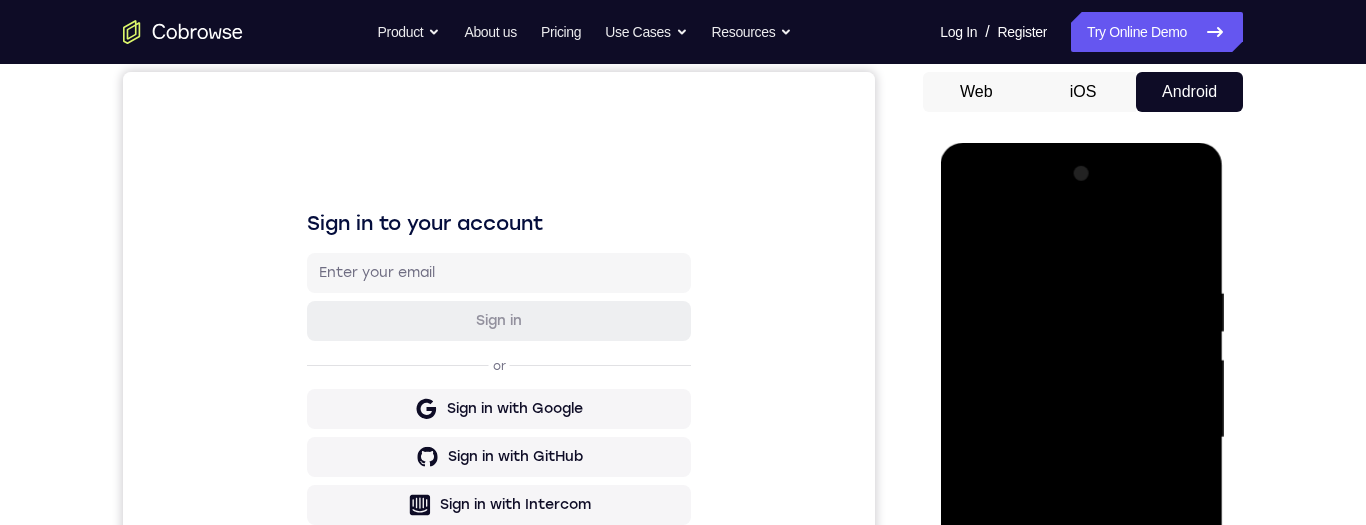 click at bounding box center [1081, 438] 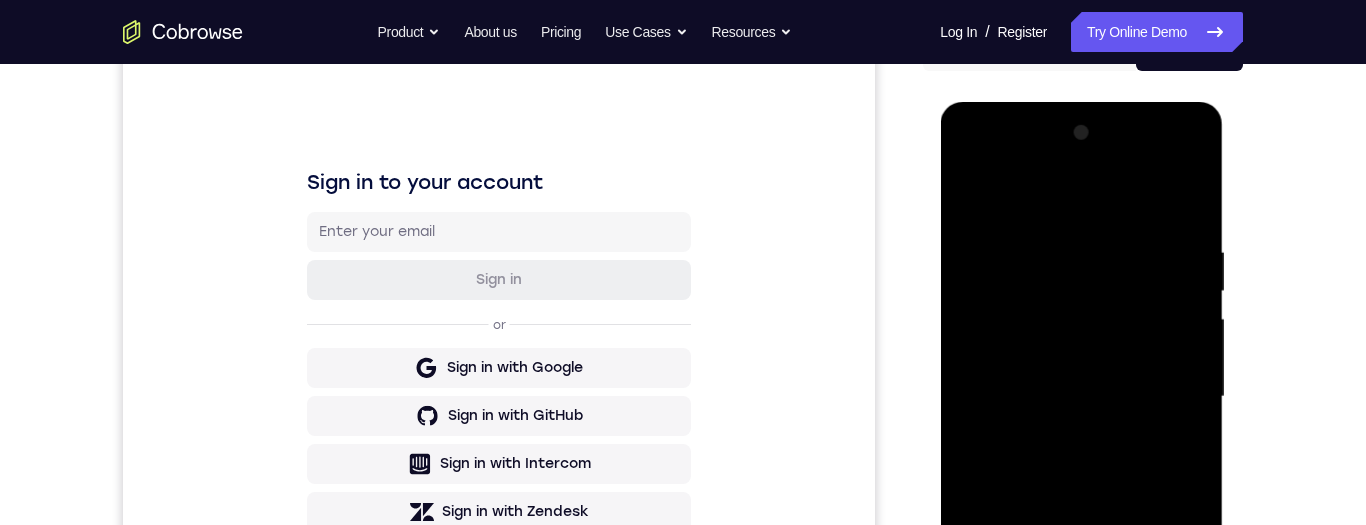 click at bounding box center (1081, 397) 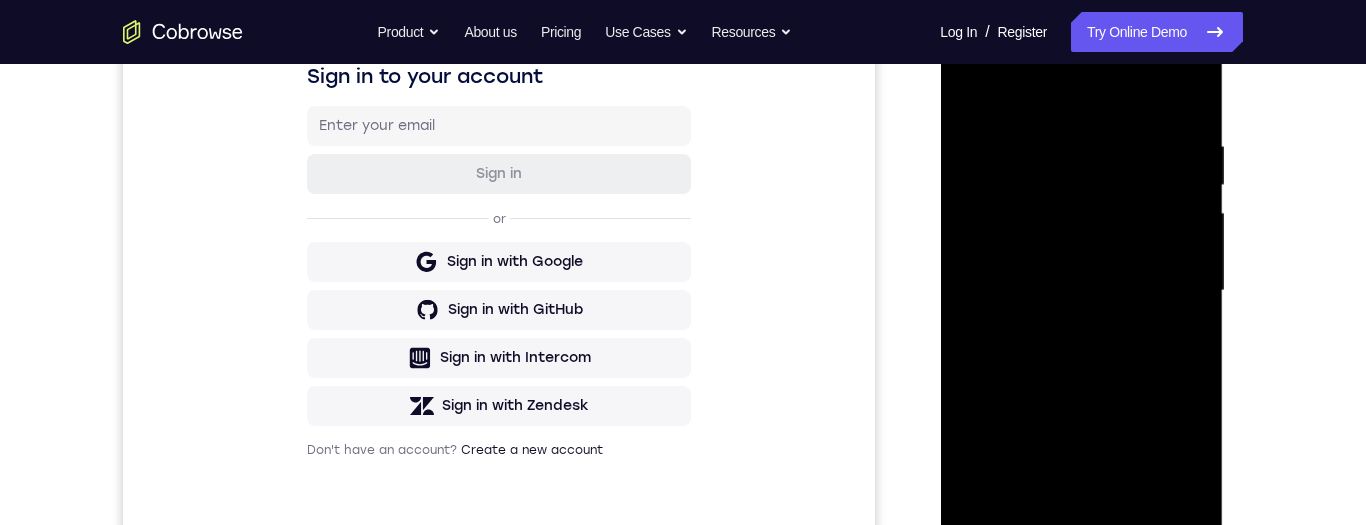 scroll, scrollTop: 409, scrollLeft: 0, axis: vertical 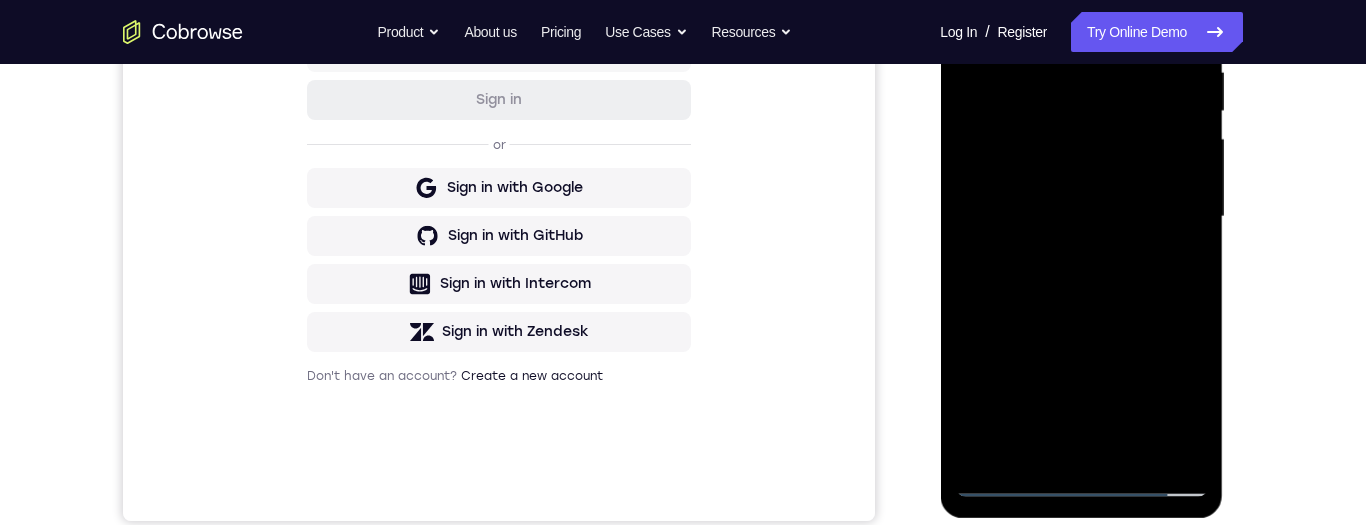 click at bounding box center [1081, 217] 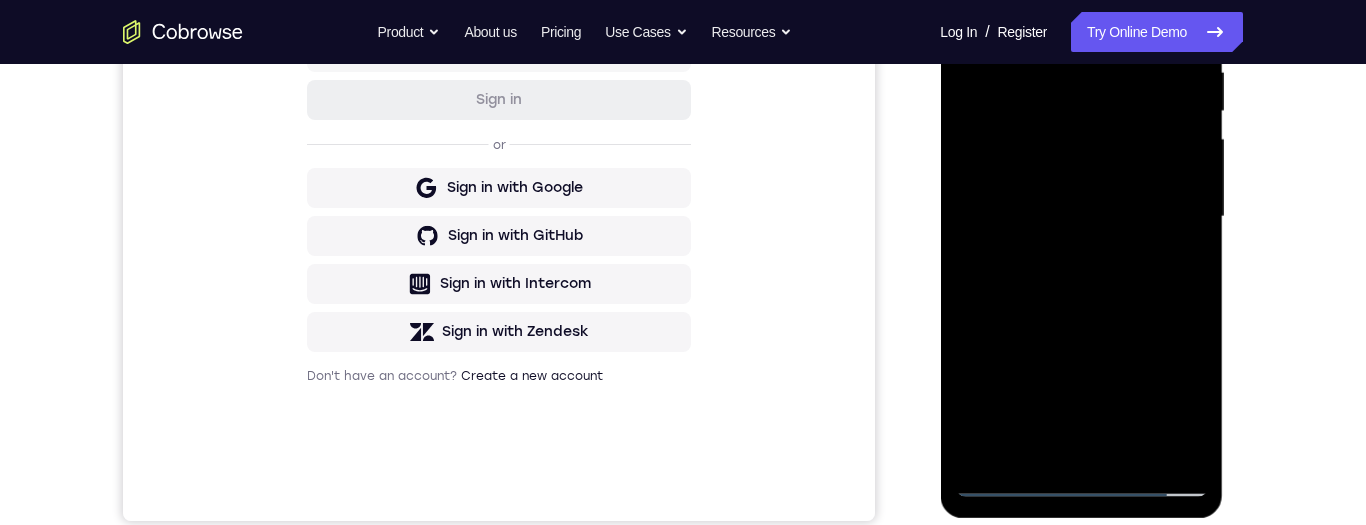 click at bounding box center [1081, 217] 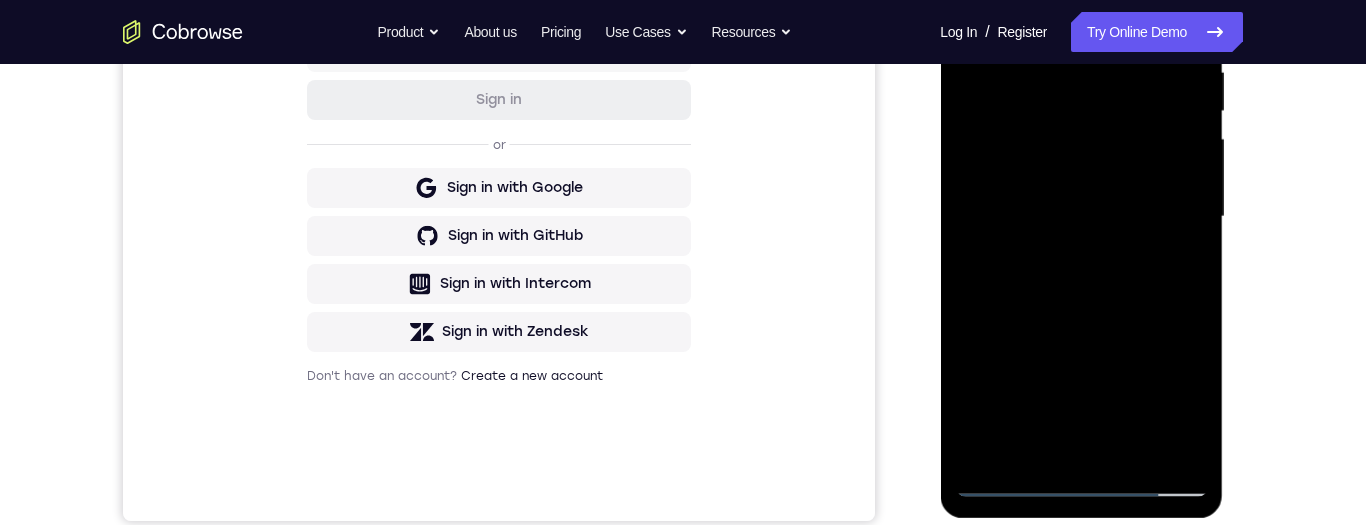 click at bounding box center (1081, 217) 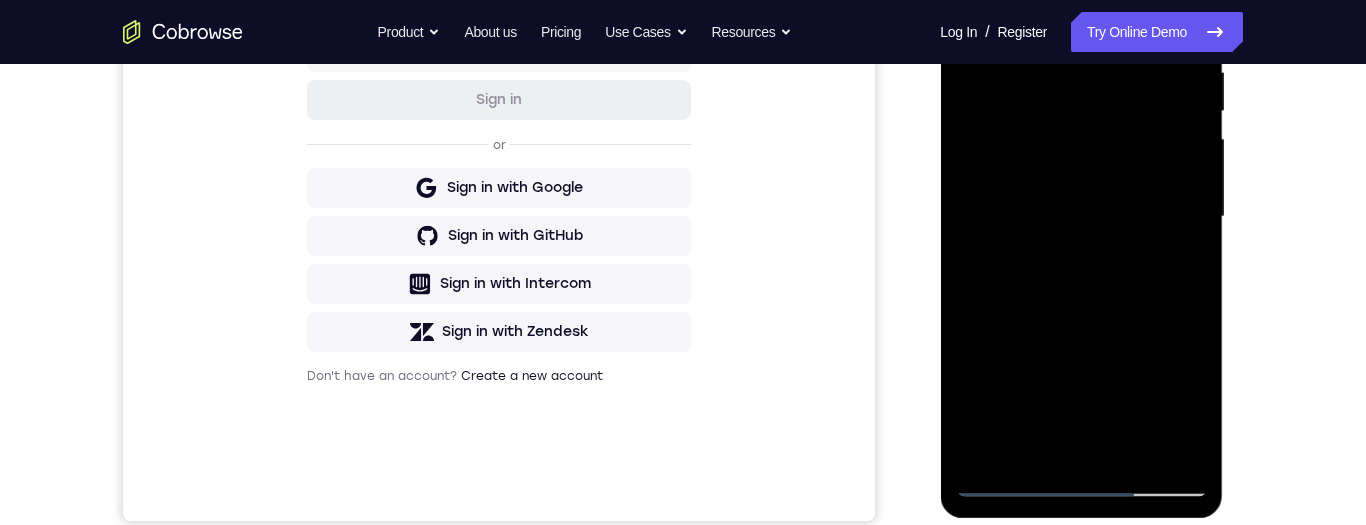 click at bounding box center [1081, 217] 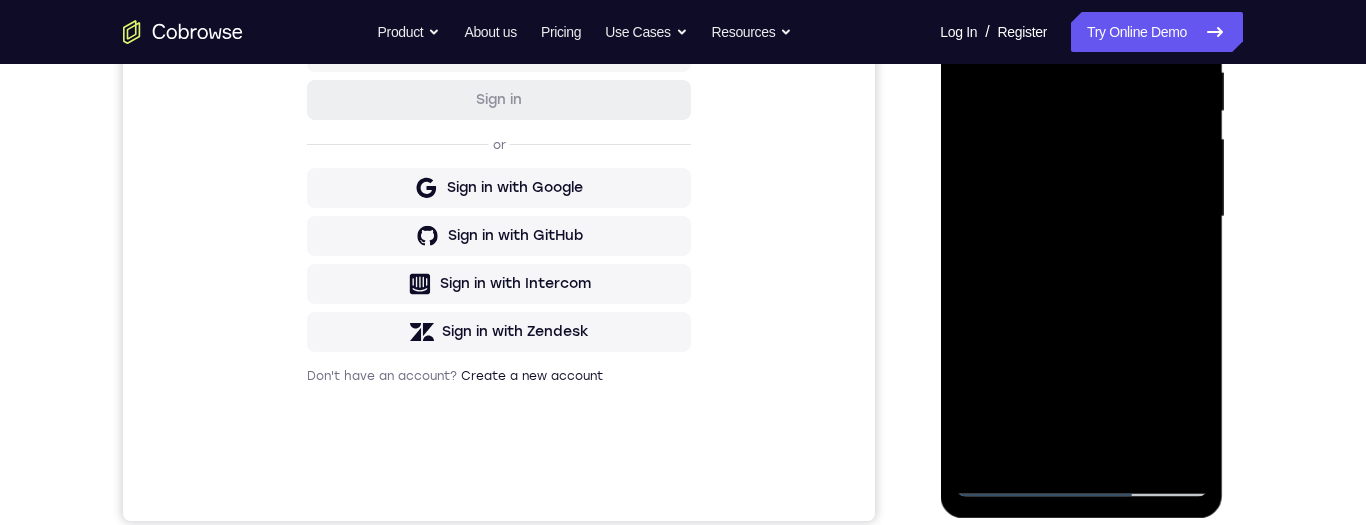 click at bounding box center (1081, 217) 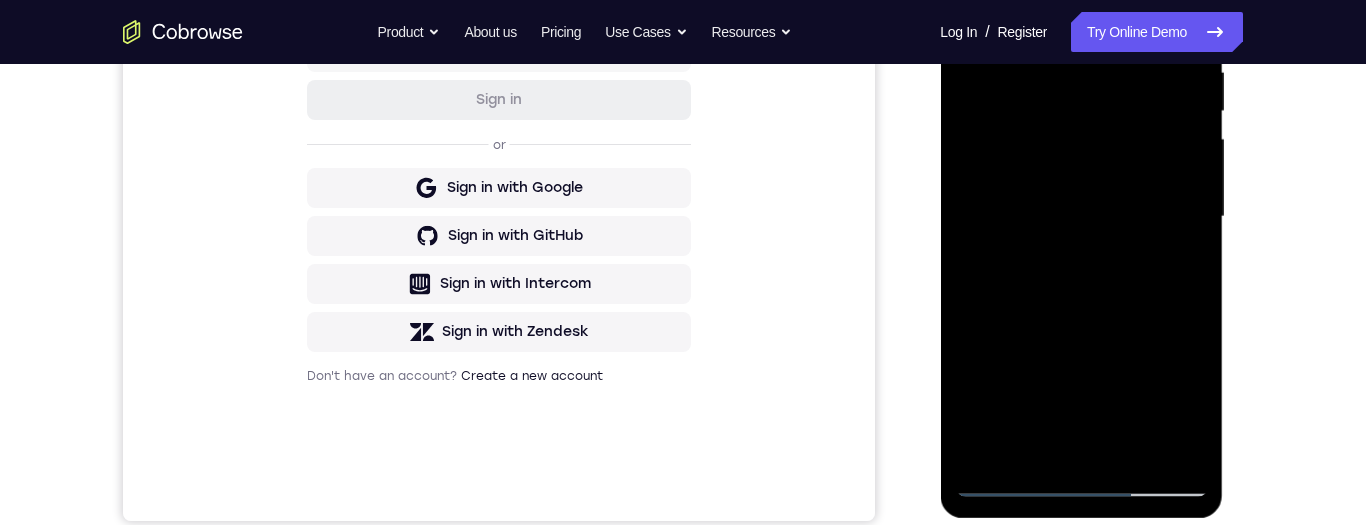 click at bounding box center (1081, 217) 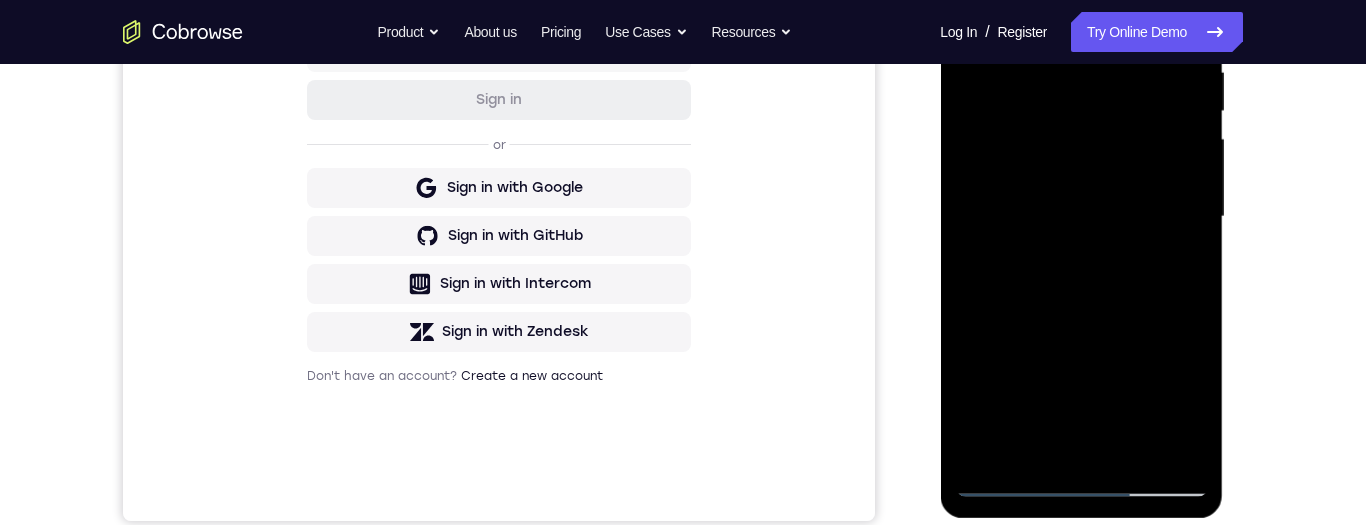 click at bounding box center (1081, 217) 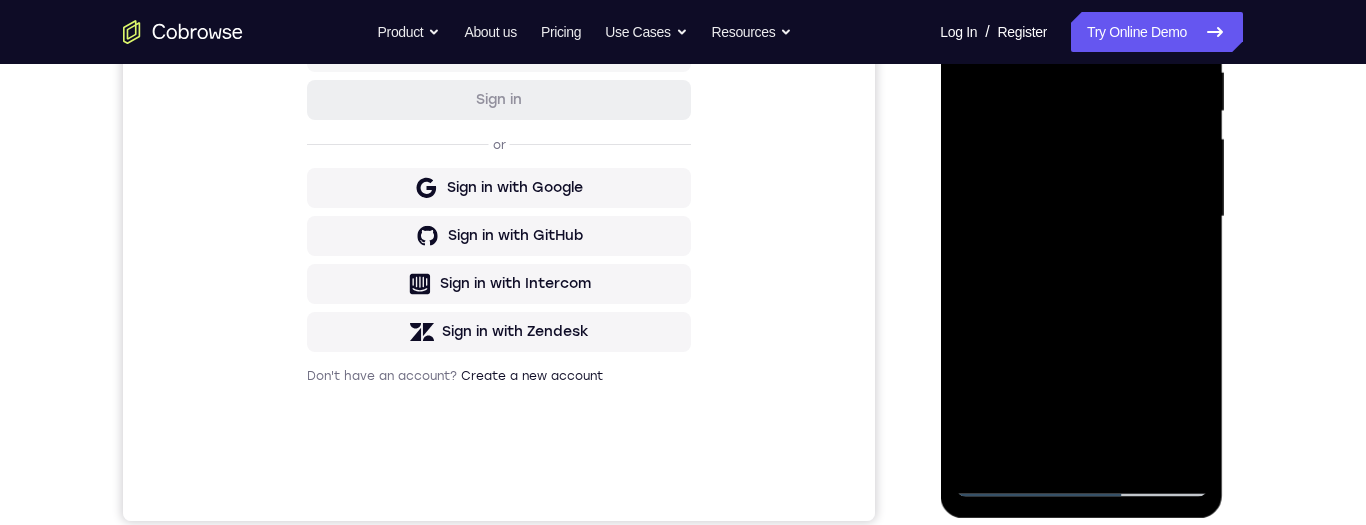 click at bounding box center [1081, 217] 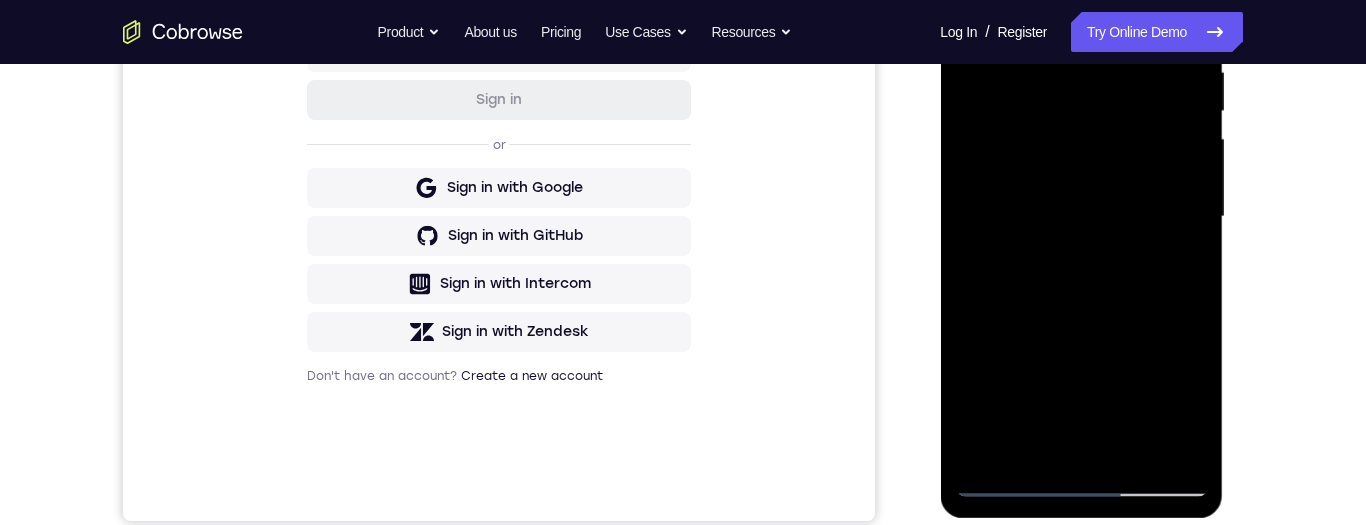click at bounding box center [1081, 217] 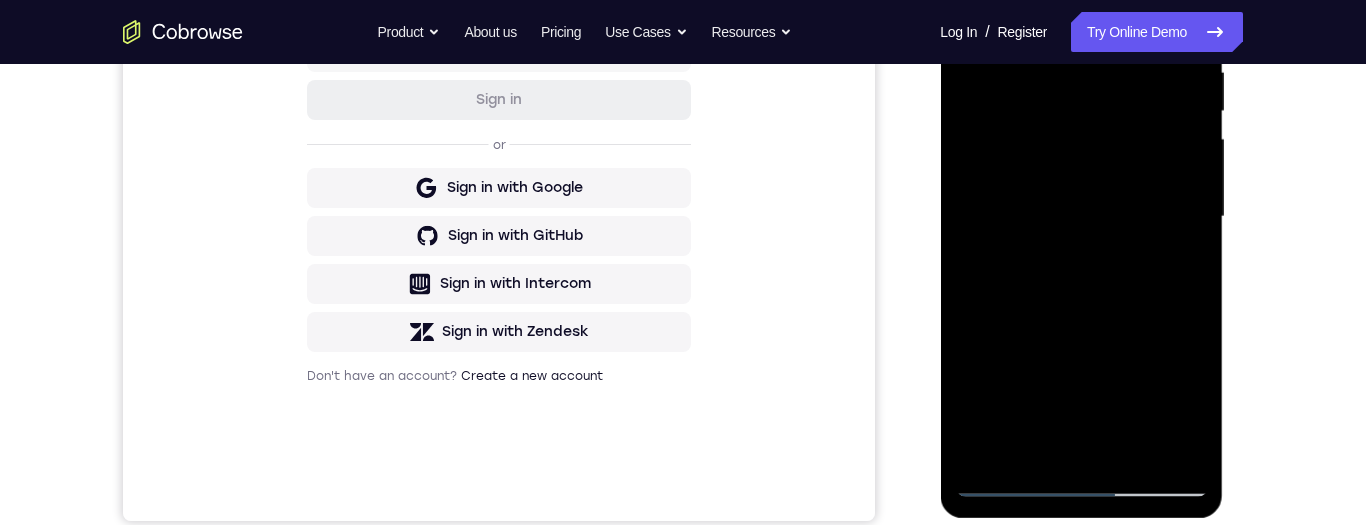 click at bounding box center [1081, 217] 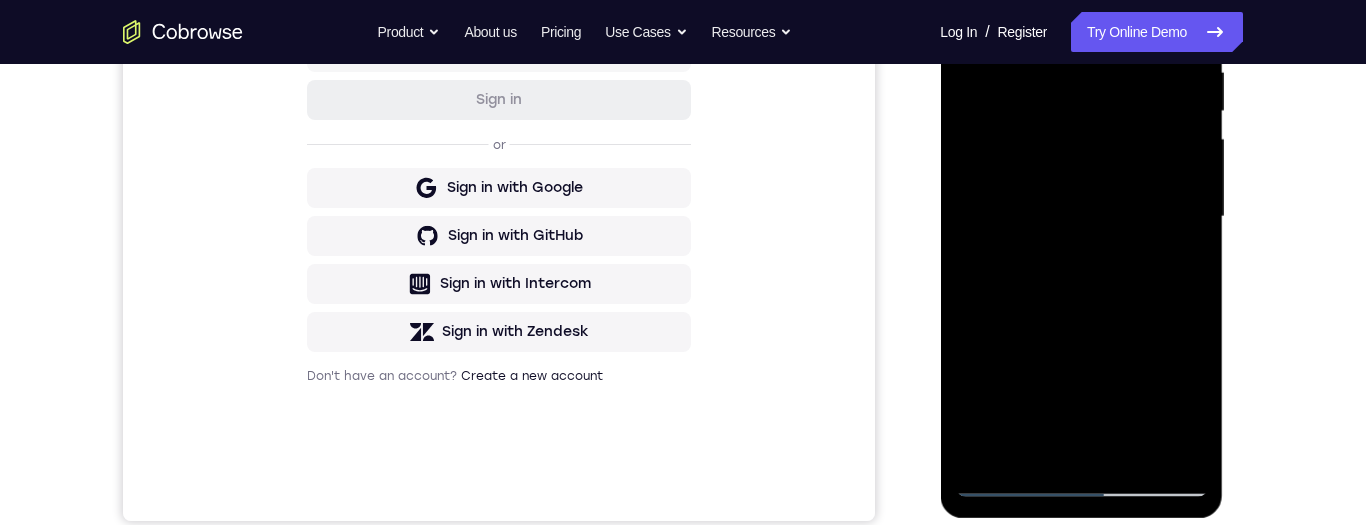 click at bounding box center [1081, 217] 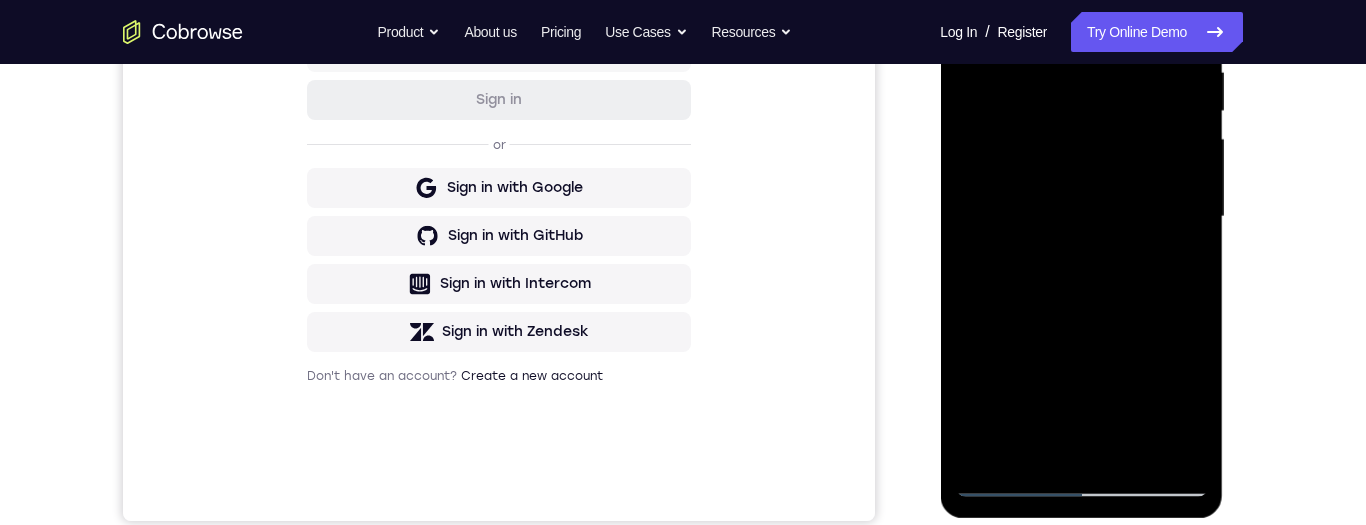 click at bounding box center [1081, 217] 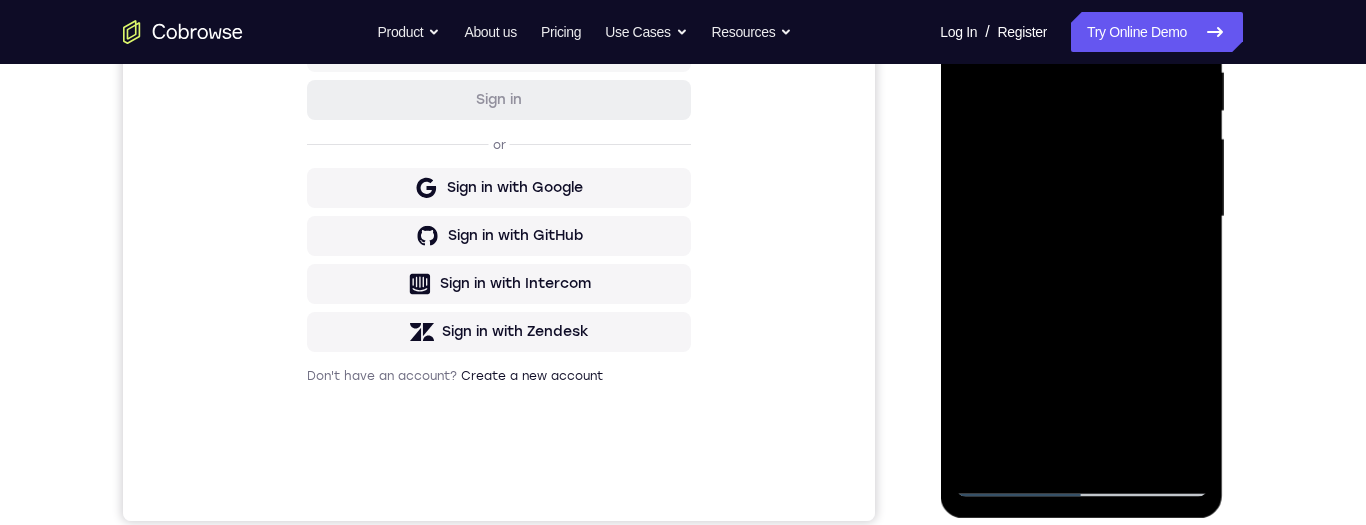 click at bounding box center (1081, 217) 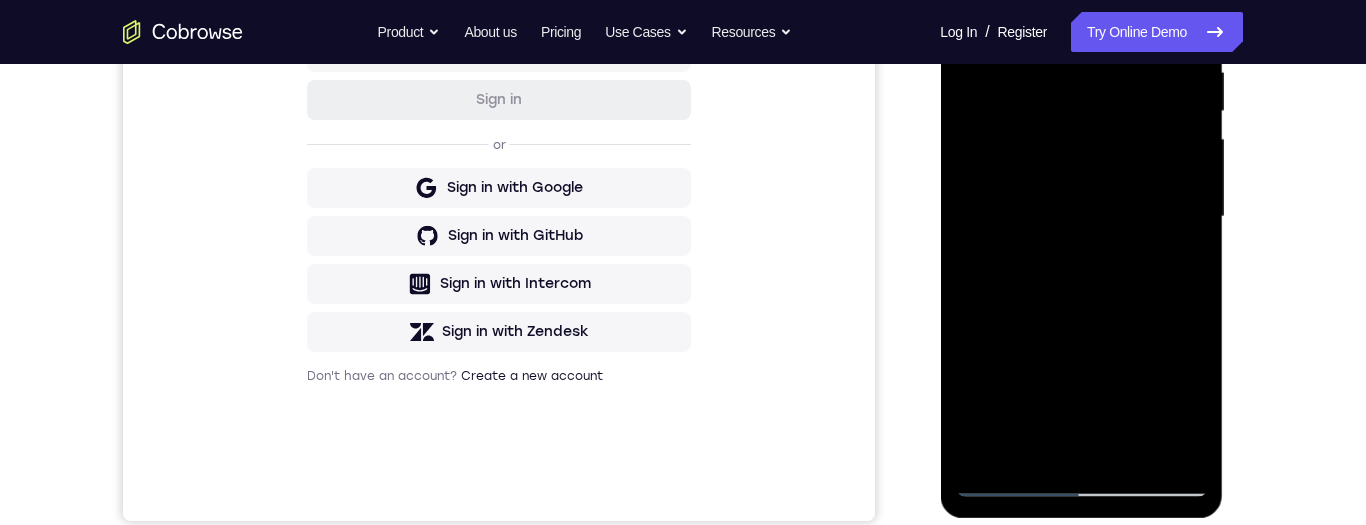 click at bounding box center [1081, 217] 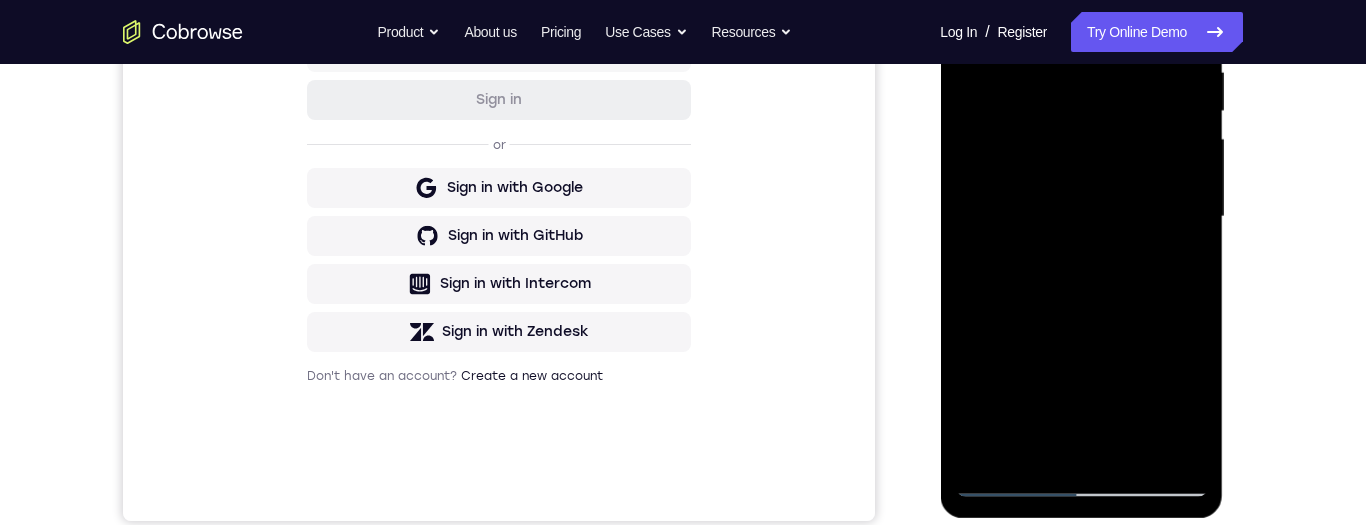 click at bounding box center (1081, 217) 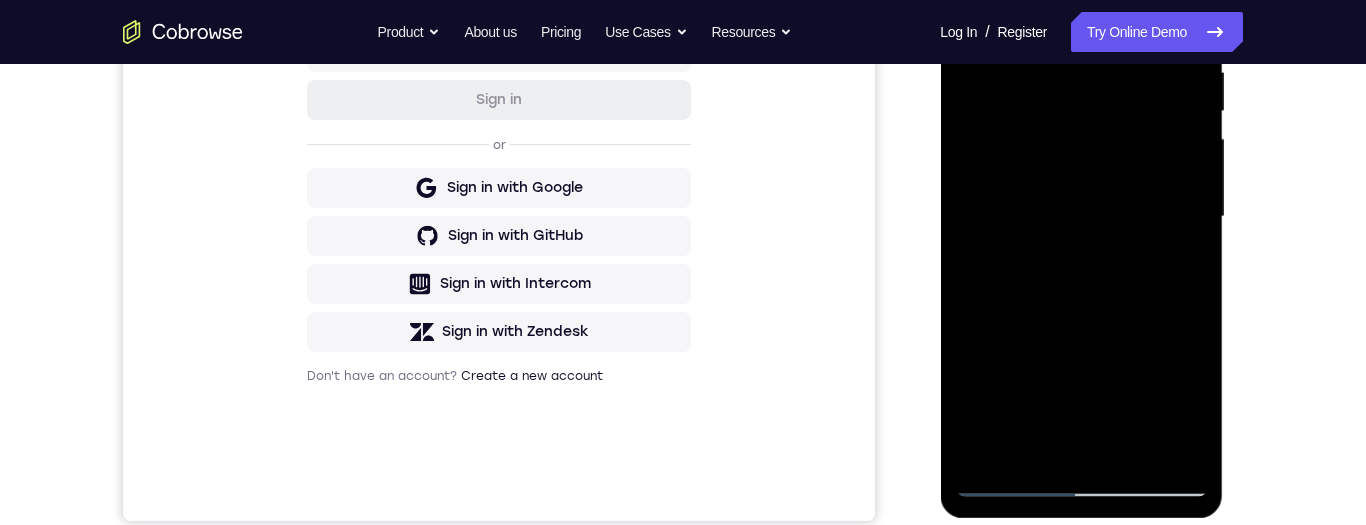 click at bounding box center (1081, 217) 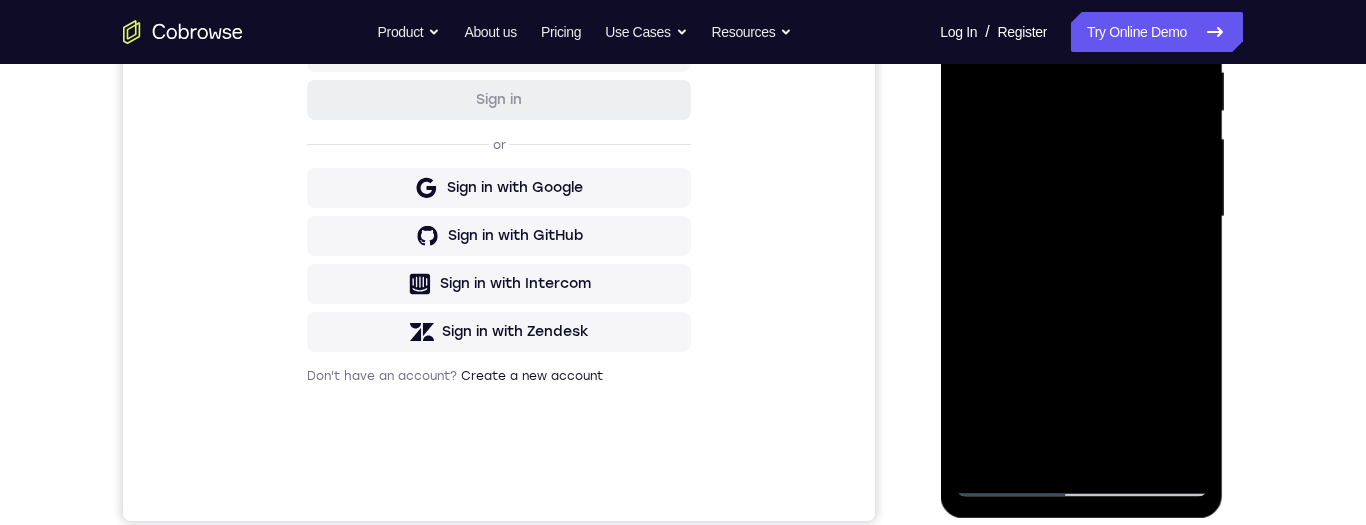 click at bounding box center [1081, 217] 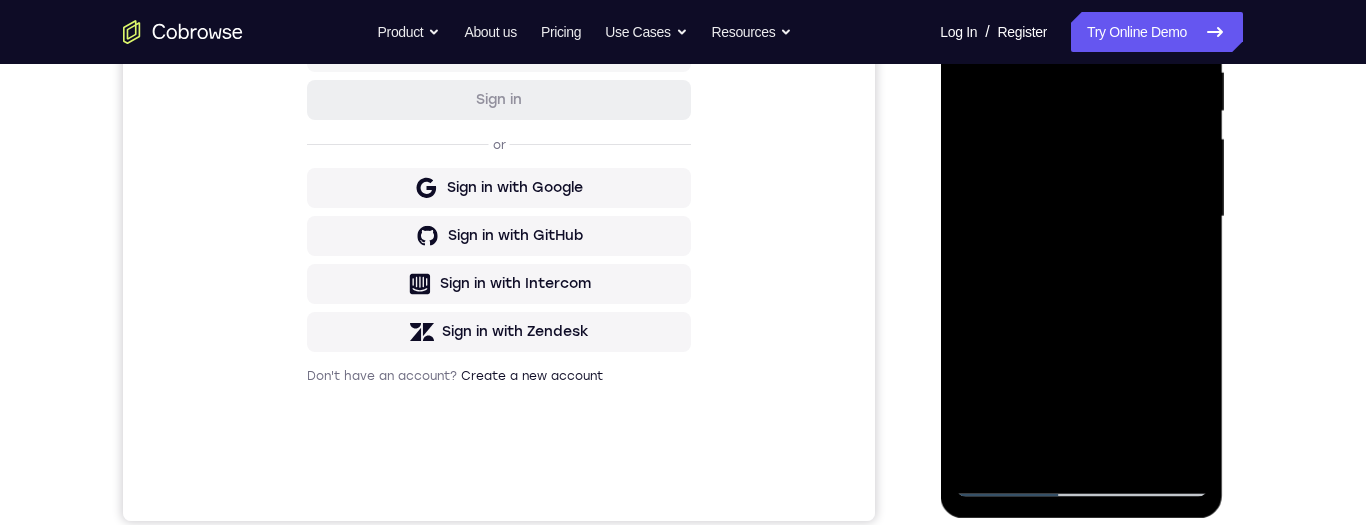 click at bounding box center [1081, 217] 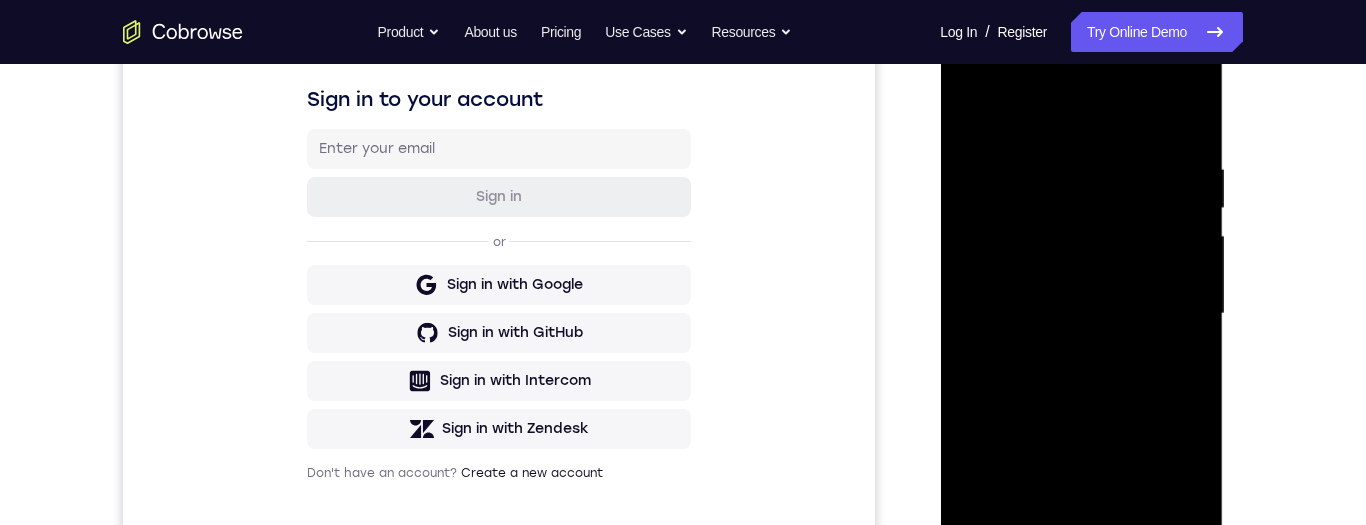 scroll, scrollTop: 256, scrollLeft: 0, axis: vertical 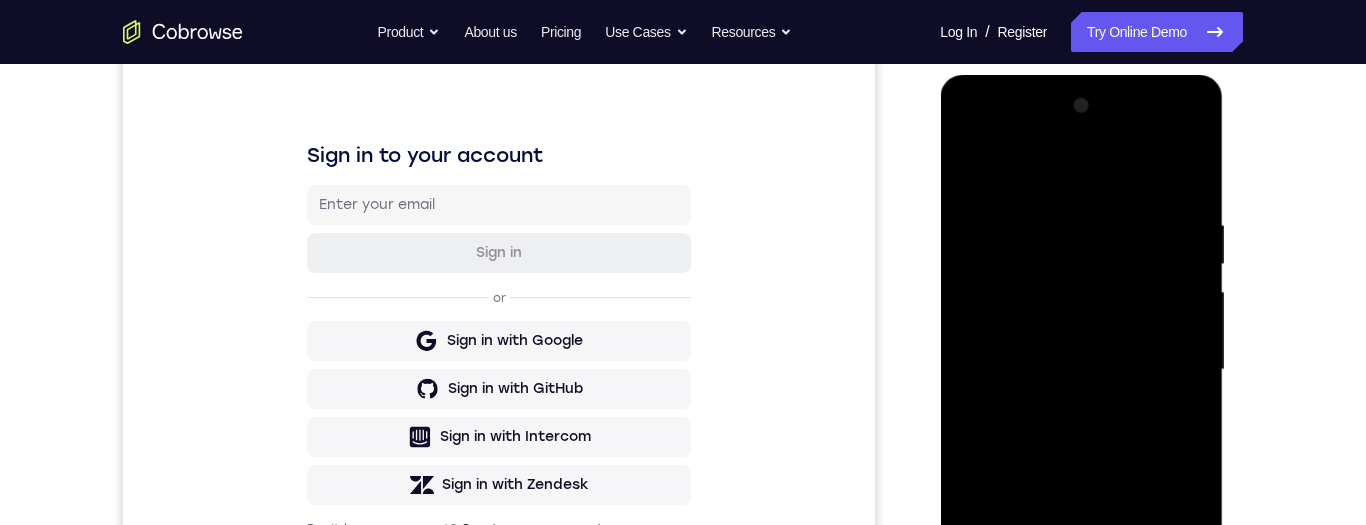 click at bounding box center [1081, 370] 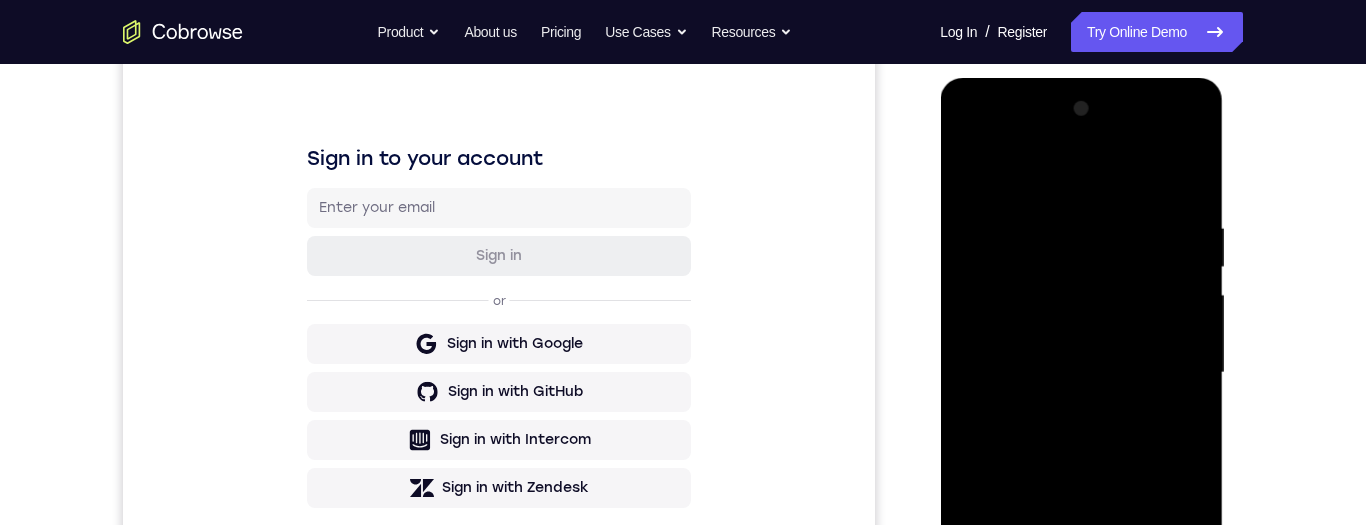 click at bounding box center [1081, 373] 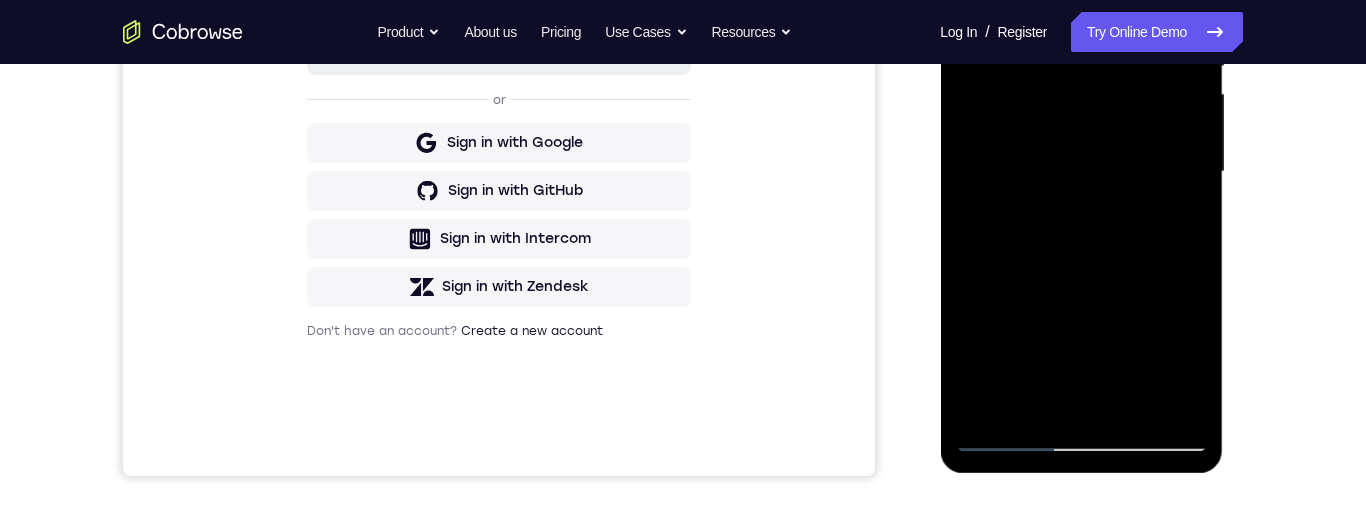 scroll, scrollTop: 491, scrollLeft: 0, axis: vertical 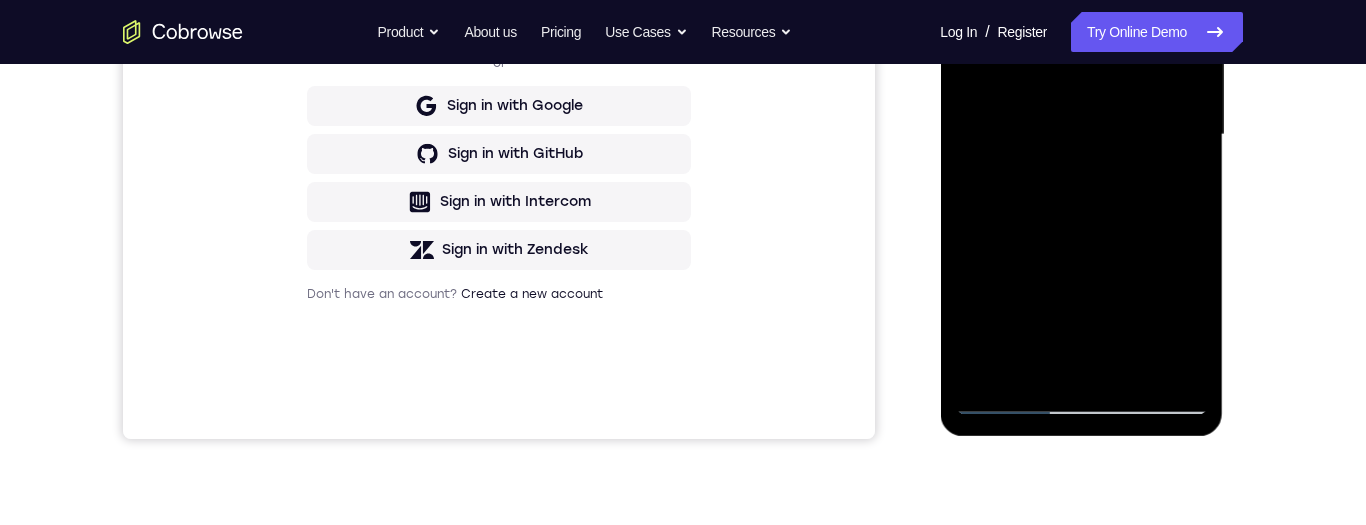 click at bounding box center (1081, 135) 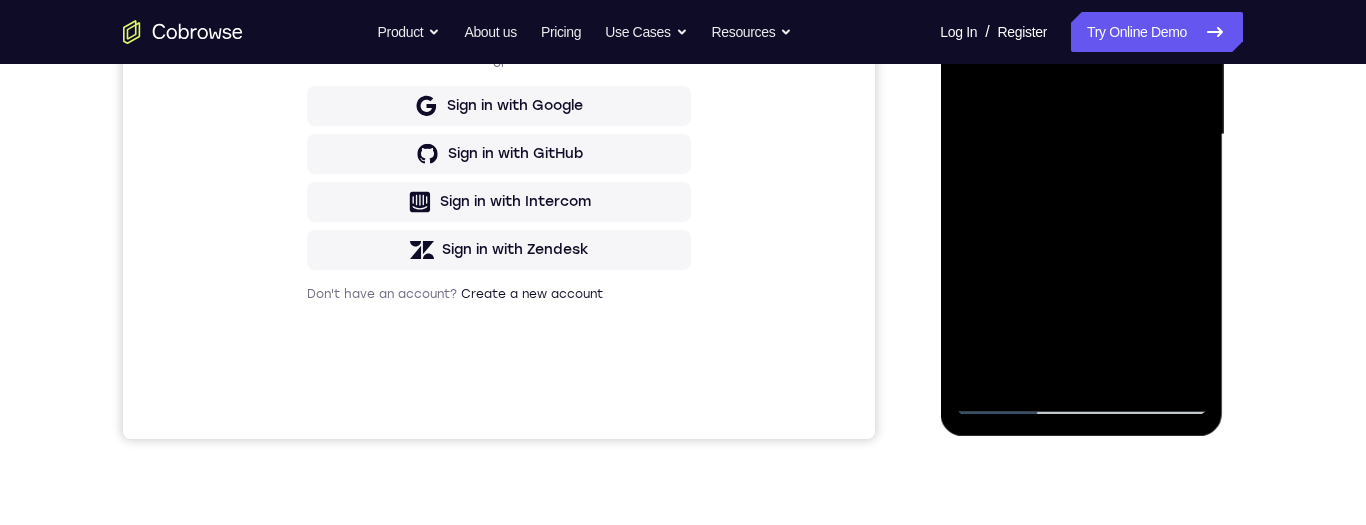 click at bounding box center (1081, 135) 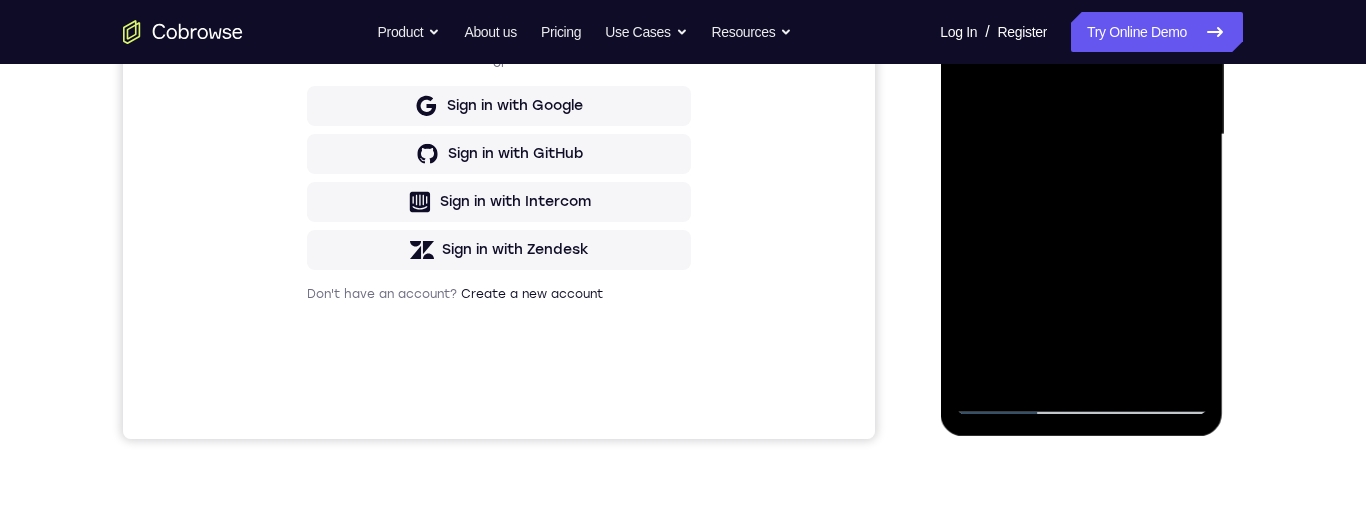 scroll, scrollTop: 324, scrollLeft: 0, axis: vertical 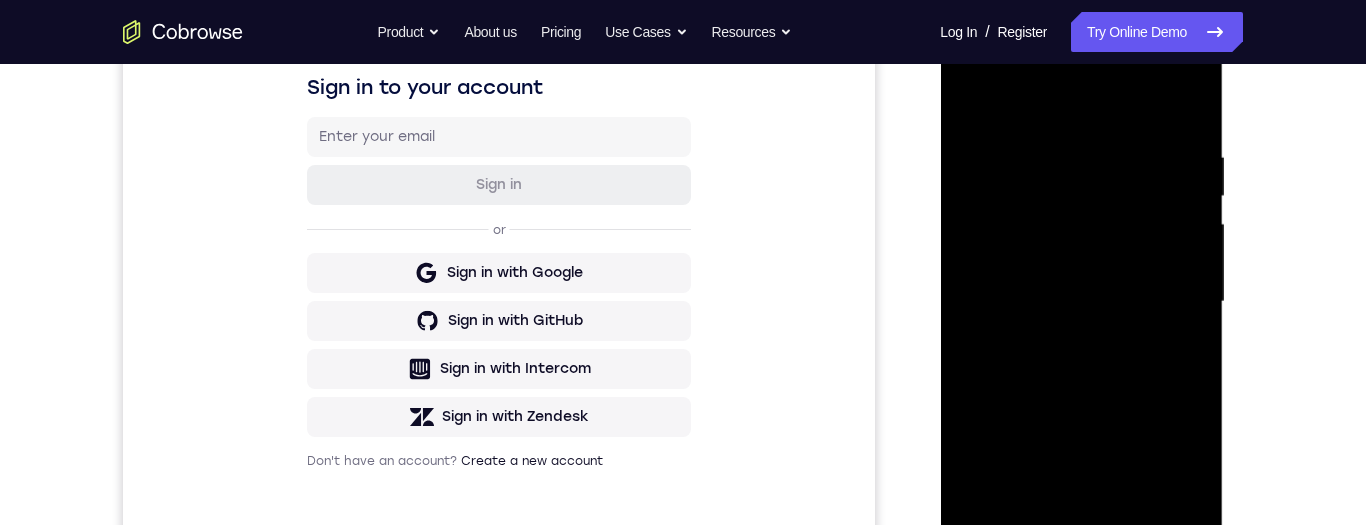 click at bounding box center (1081, 302) 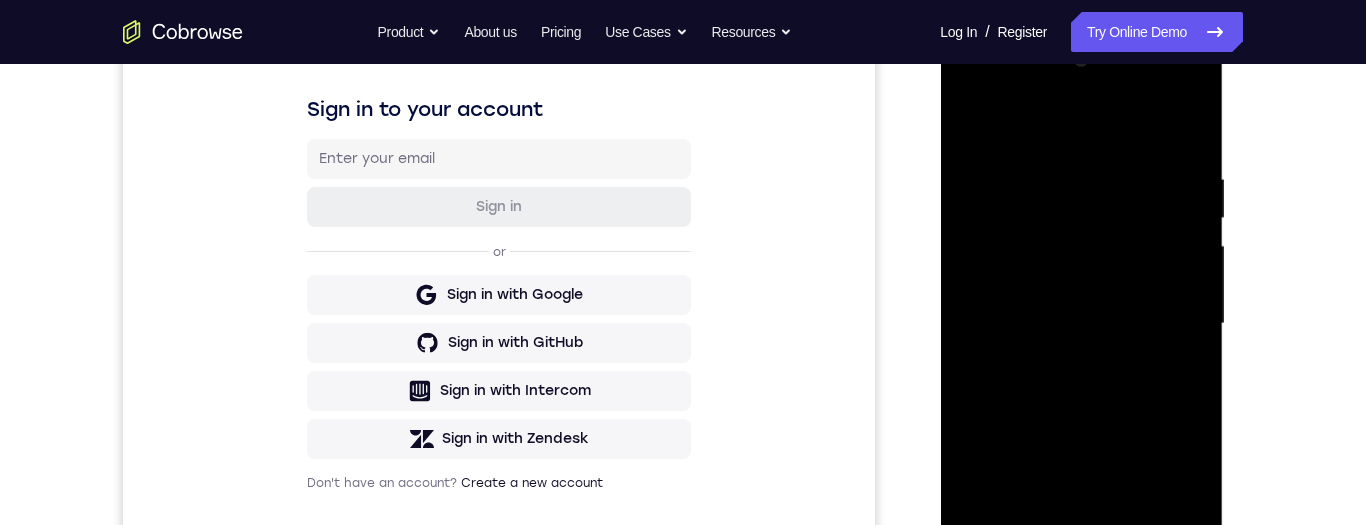 click at bounding box center [1081, 324] 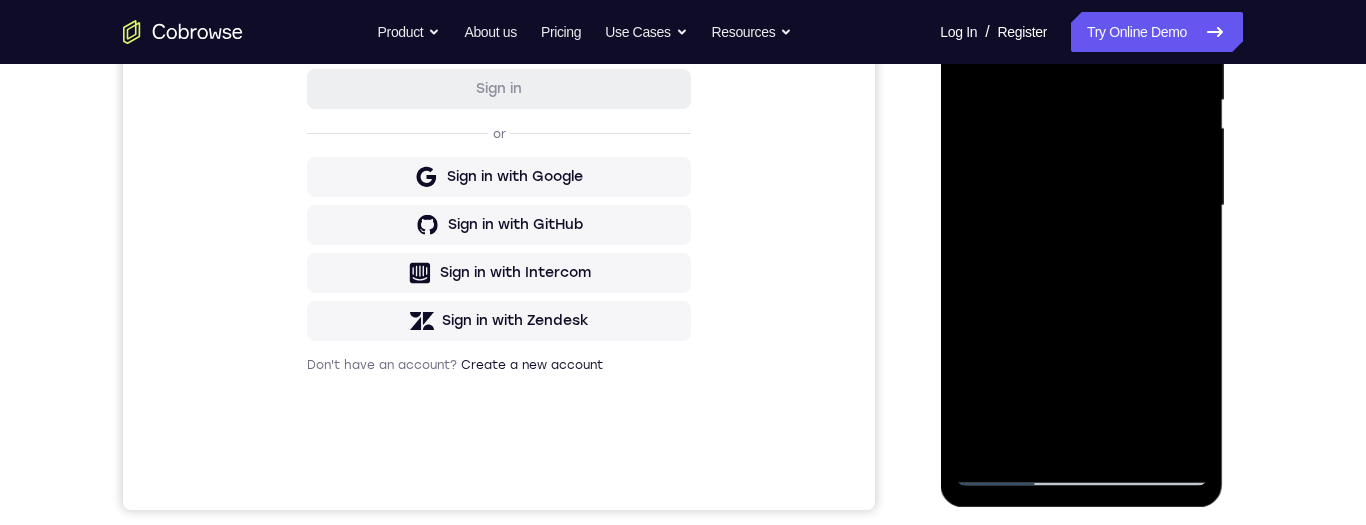 scroll, scrollTop: 510, scrollLeft: 0, axis: vertical 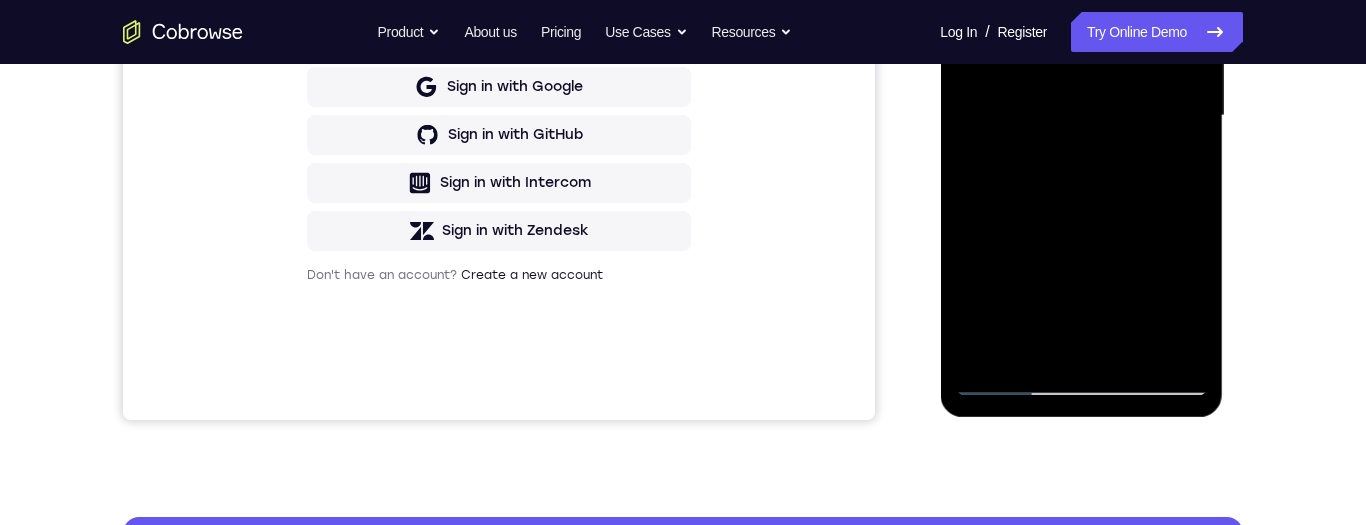 click at bounding box center (1081, 116) 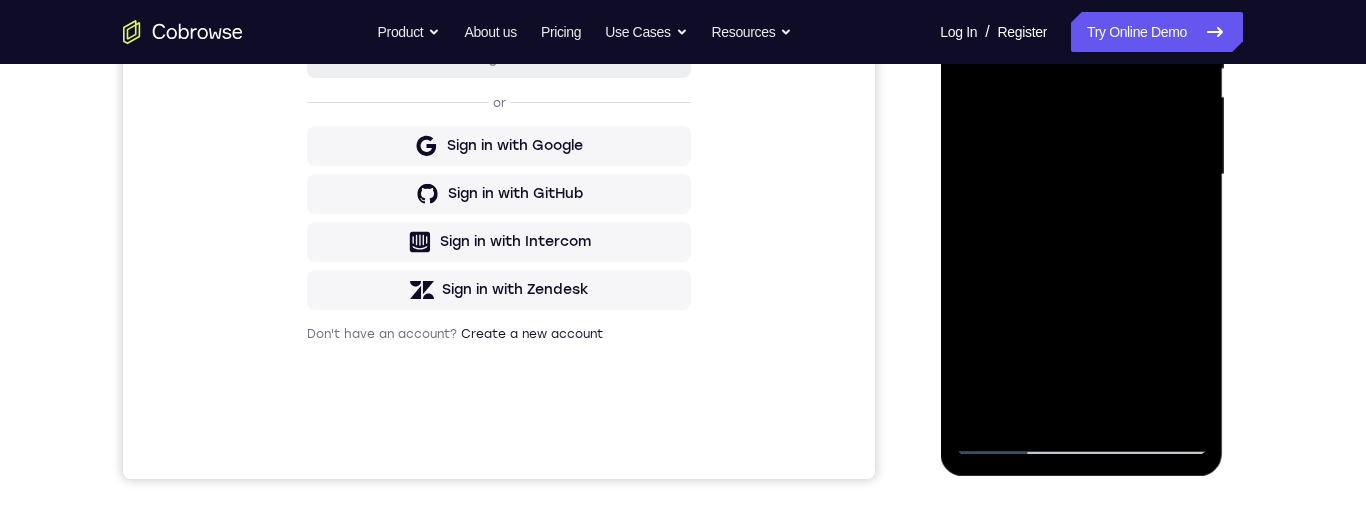 scroll, scrollTop: 498, scrollLeft: 0, axis: vertical 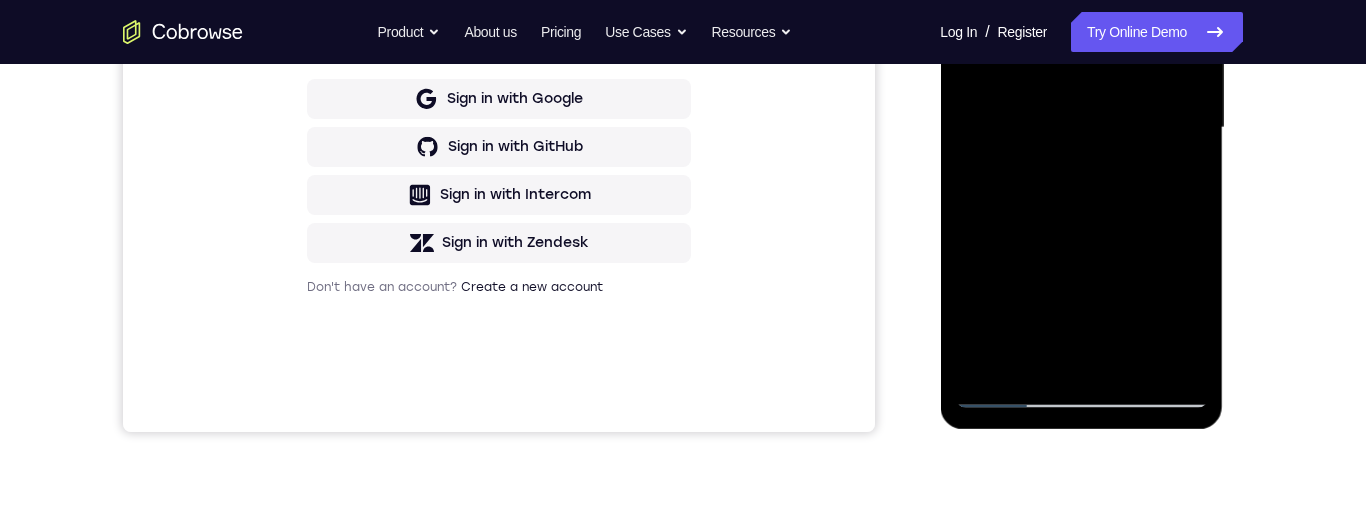 click at bounding box center (1081, 128) 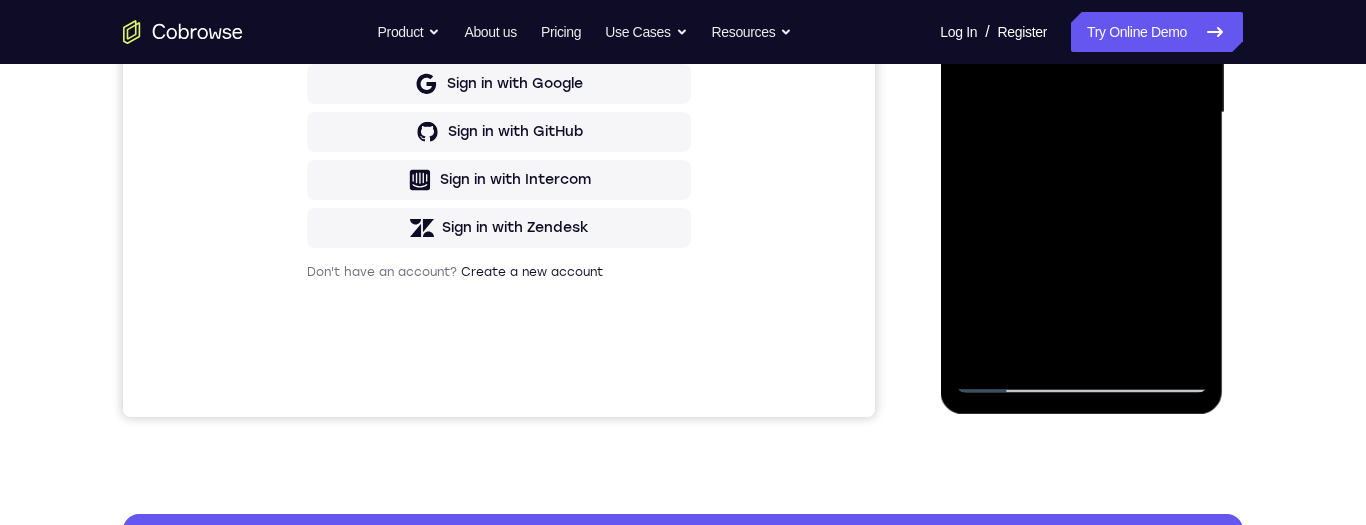 click at bounding box center (1081, 113) 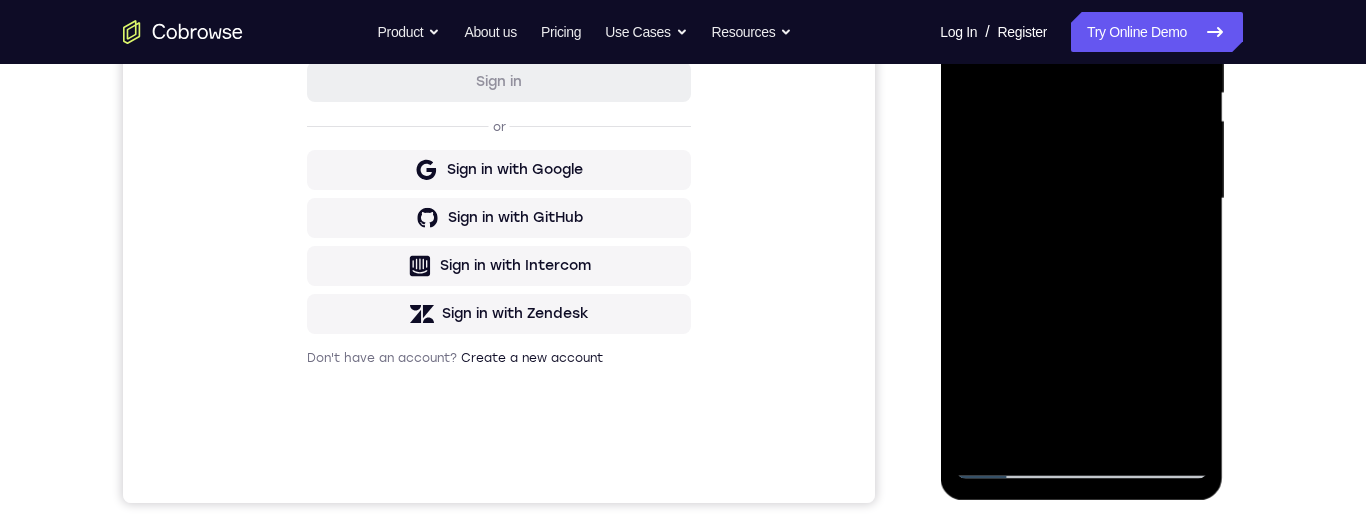 scroll, scrollTop: 326, scrollLeft: 0, axis: vertical 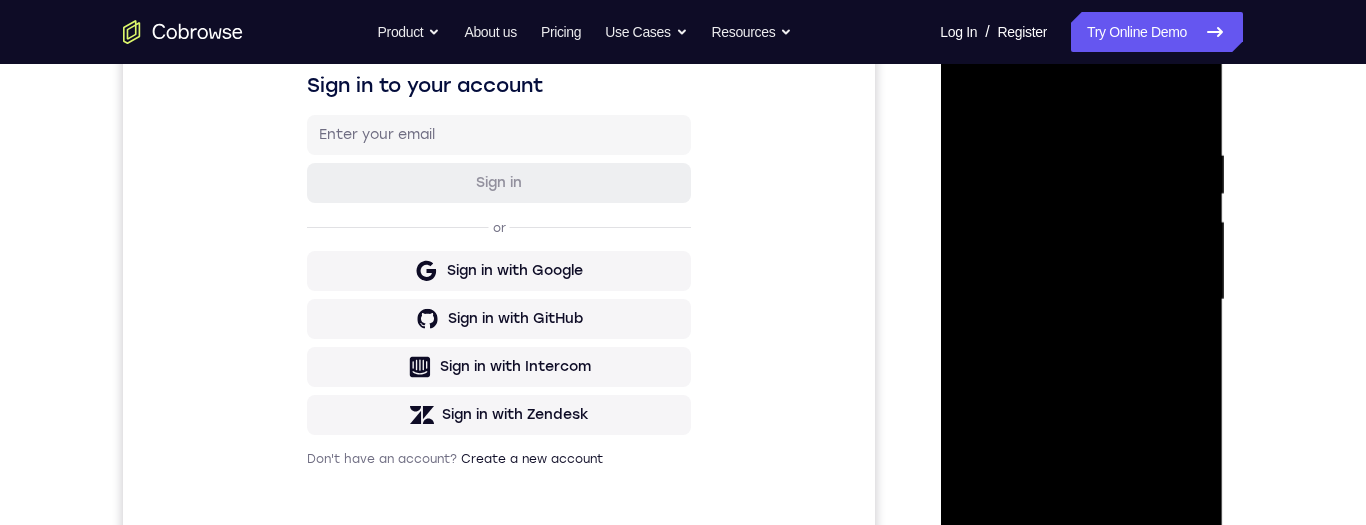 click at bounding box center [1081, 300] 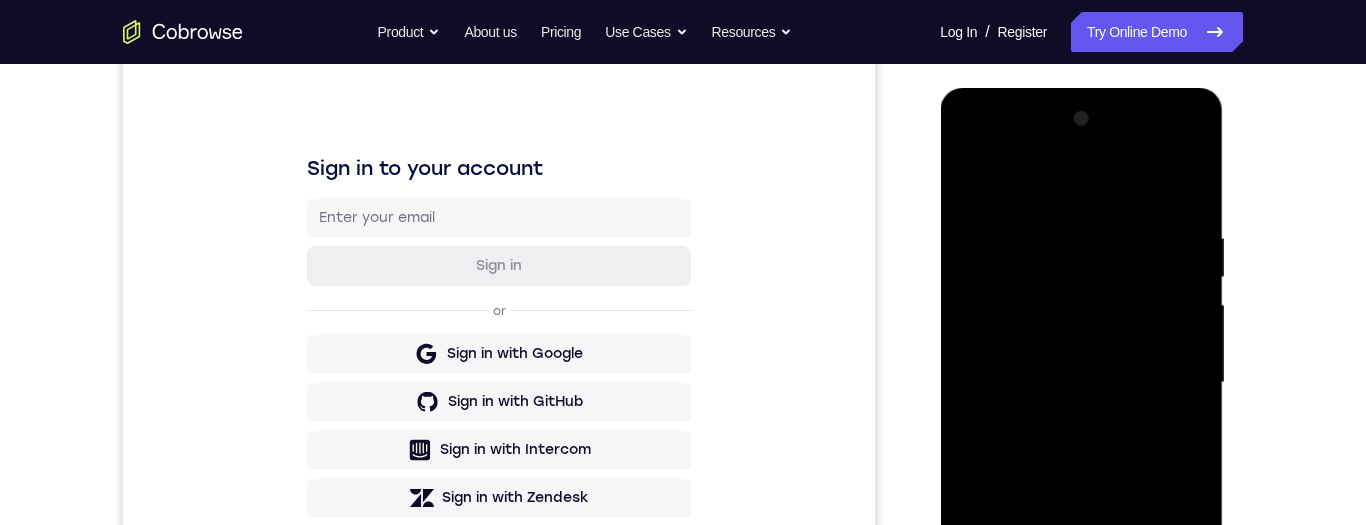 click at bounding box center [1081, 383] 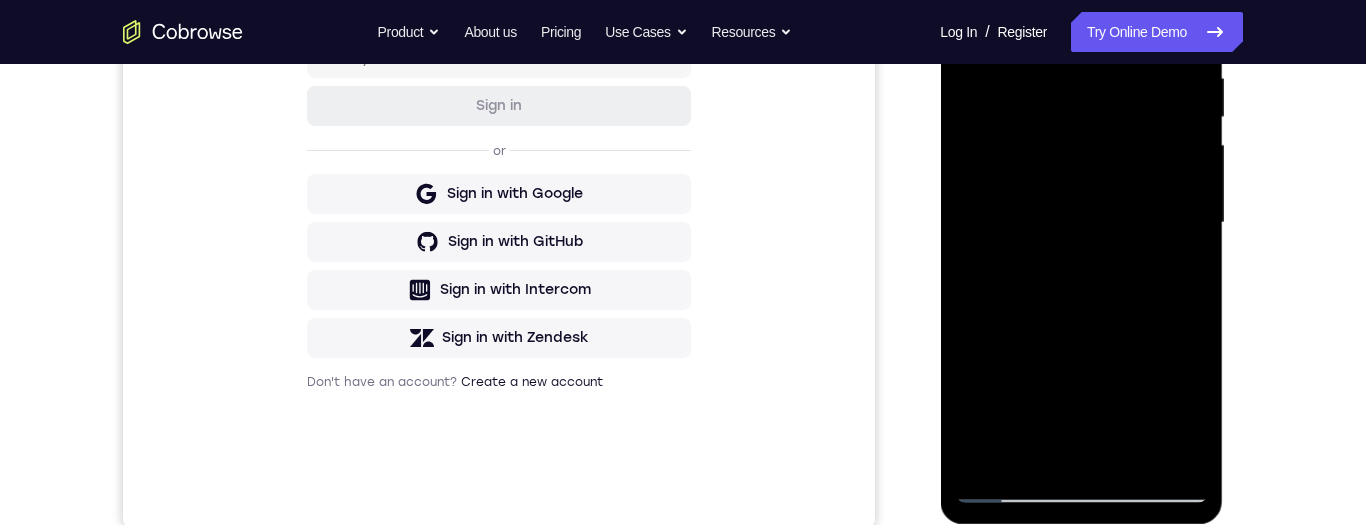 click at bounding box center [1081, 223] 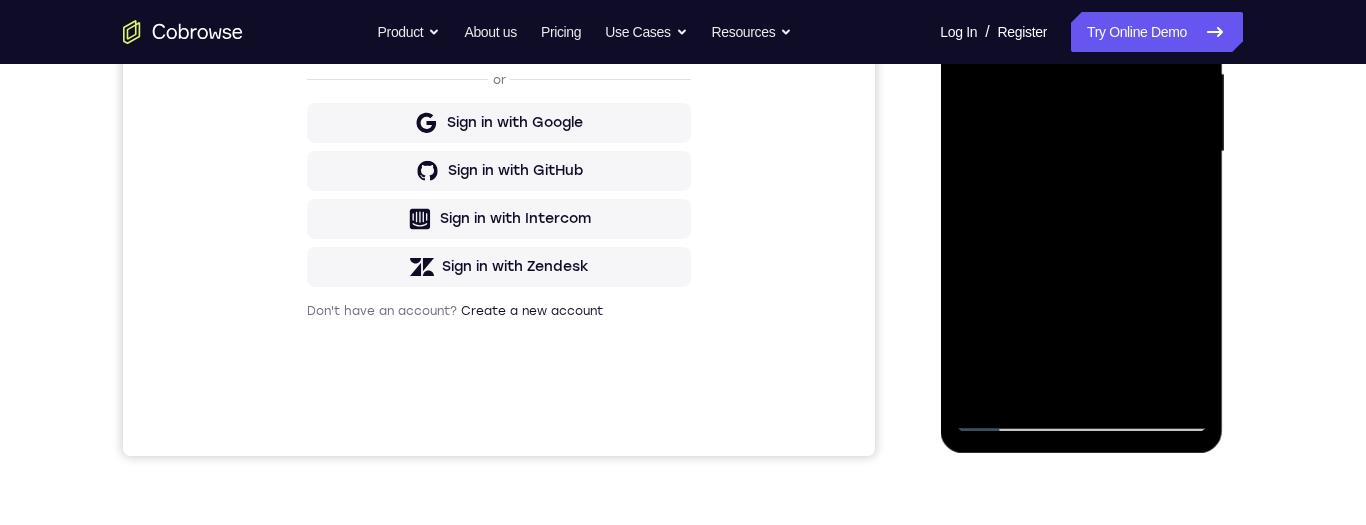 click at bounding box center [1081, 152] 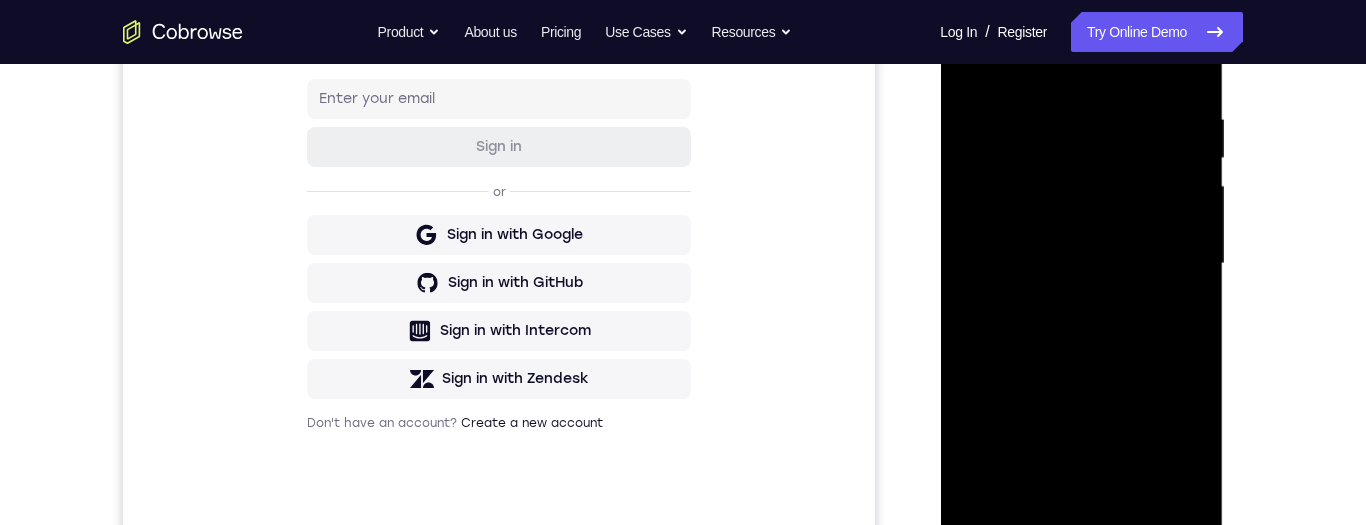 scroll, scrollTop: 255, scrollLeft: 0, axis: vertical 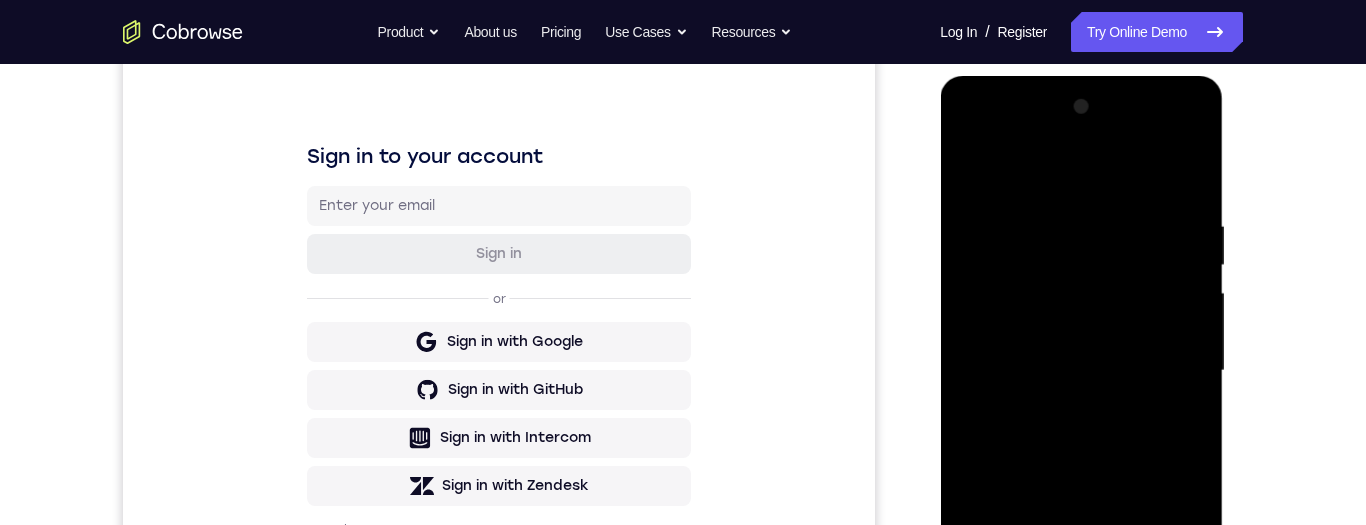 click at bounding box center (1081, 371) 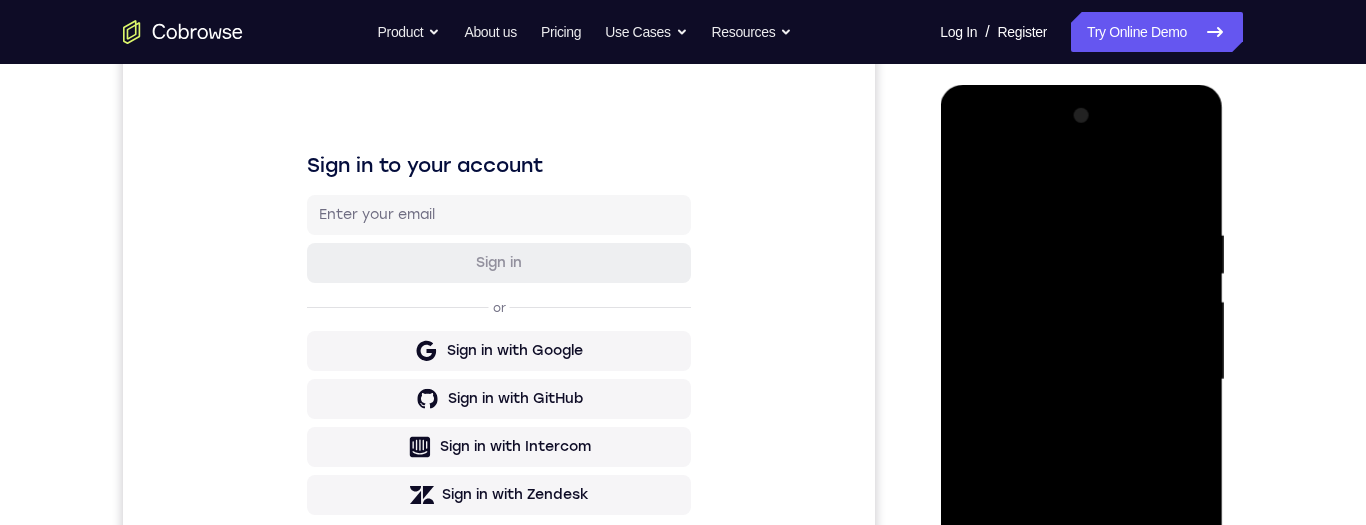 click at bounding box center [1081, 380] 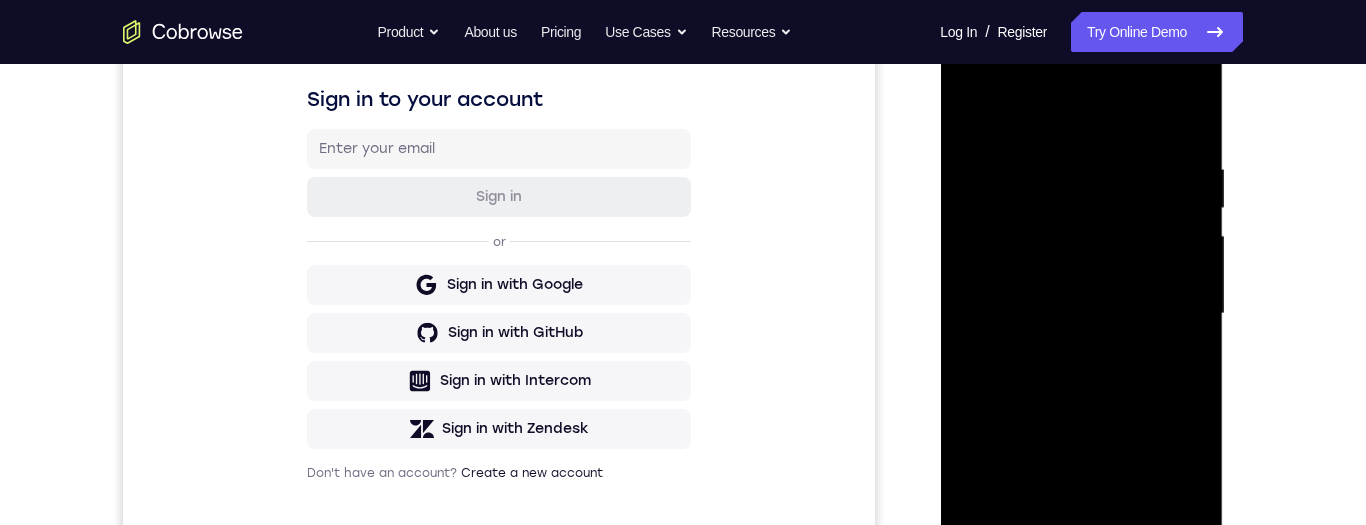 click at bounding box center (1081, 314) 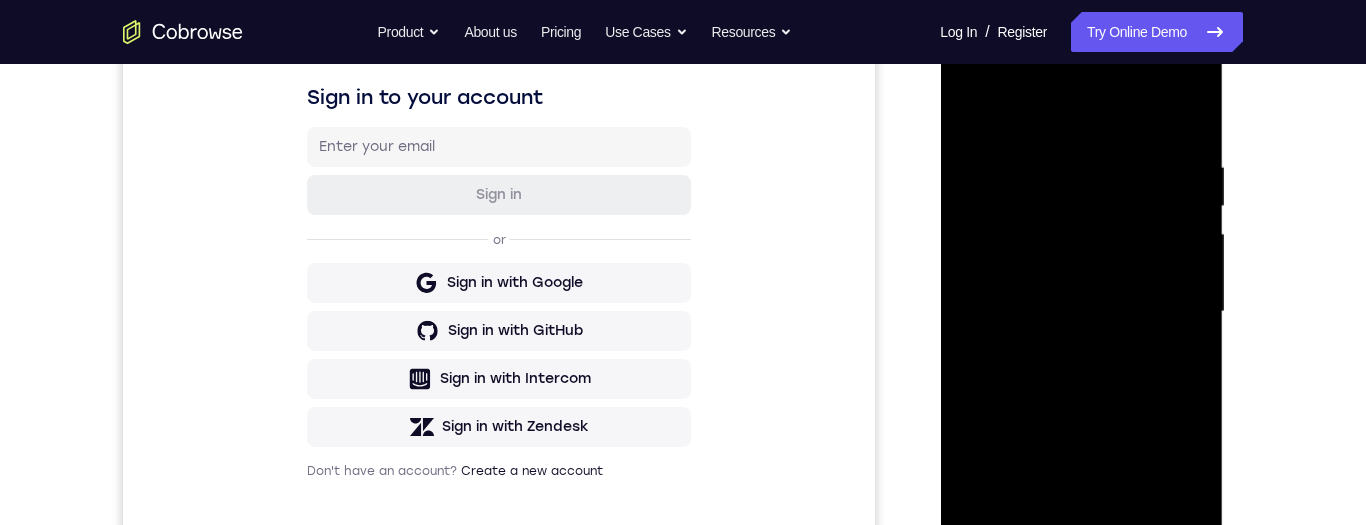click at bounding box center [1081, 312] 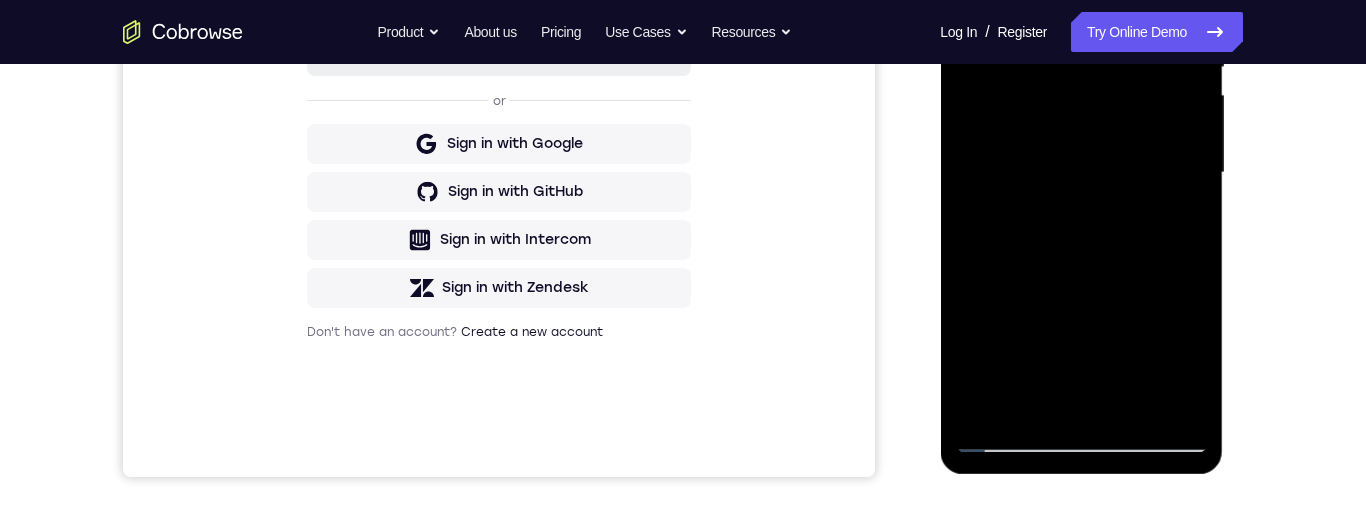 scroll, scrollTop: 461, scrollLeft: 0, axis: vertical 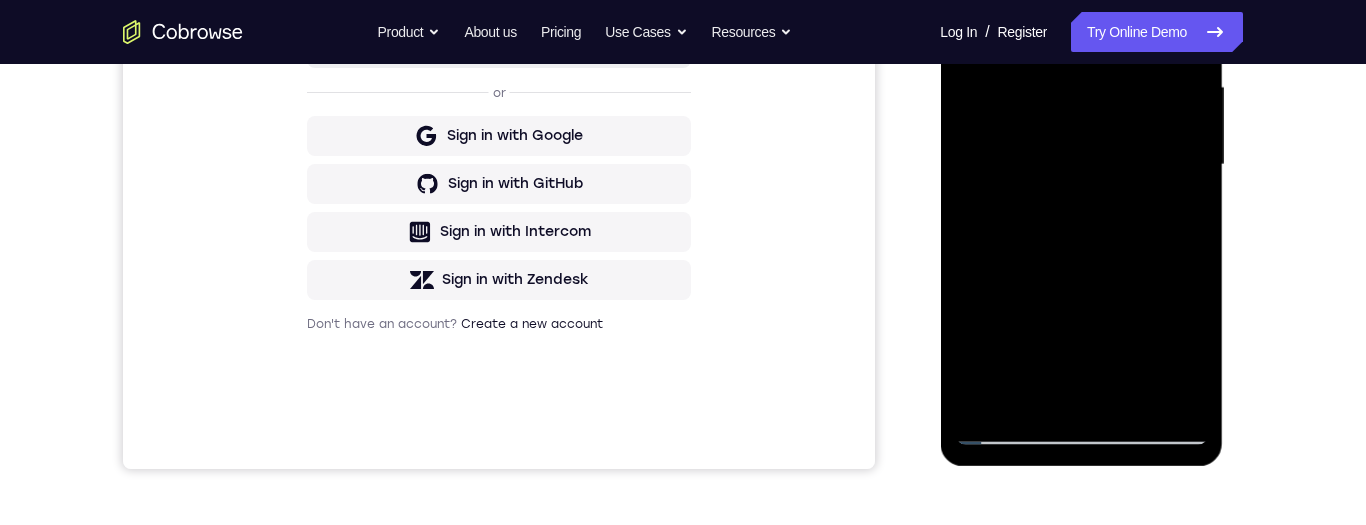 click at bounding box center [1081, 165] 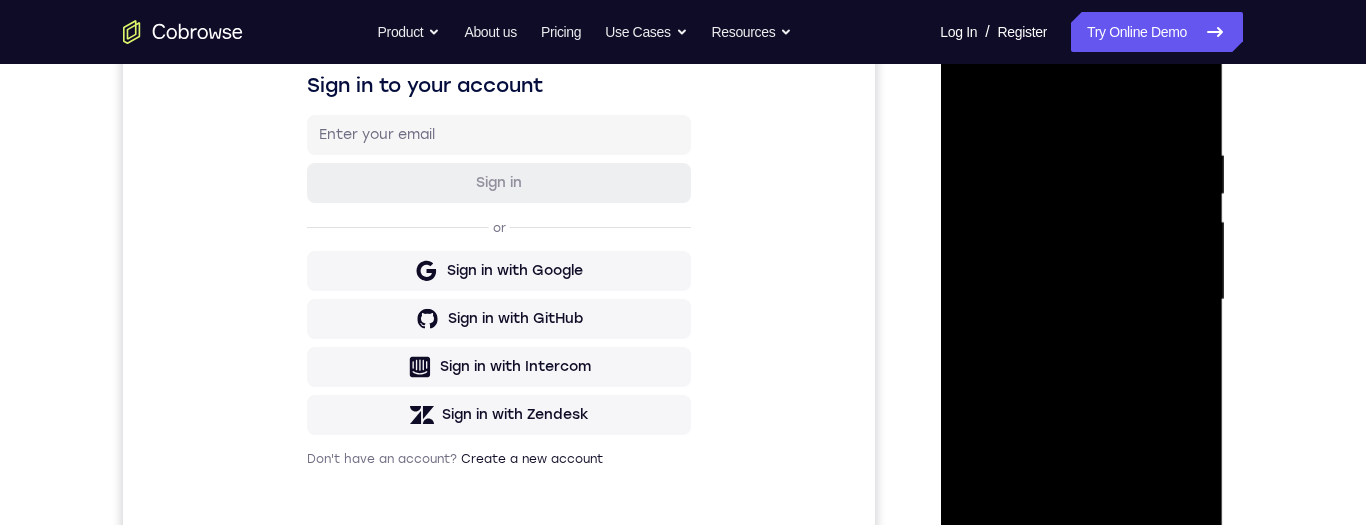 click at bounding box center [1081, 300] 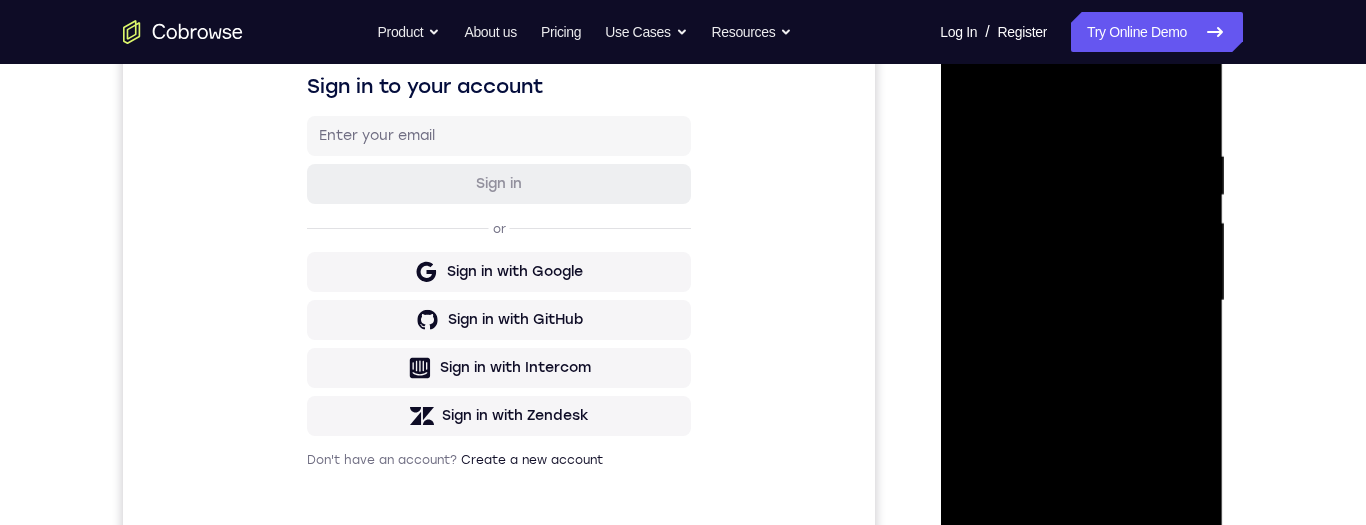 click at bounding box center (1081, 301) 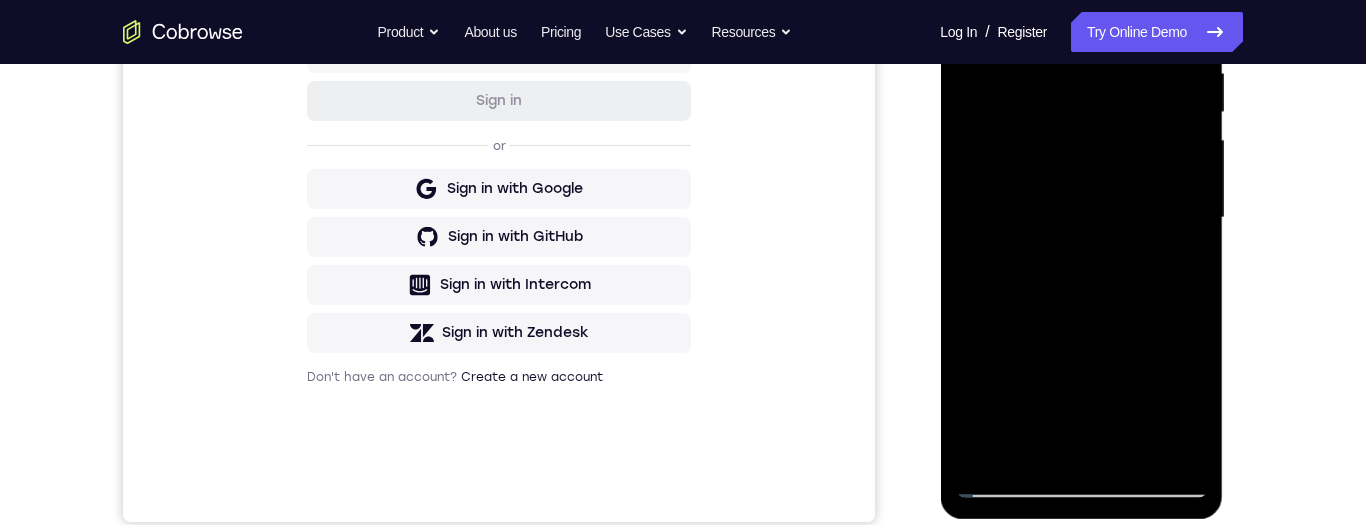 scroll, scrollTop: 409, scrollLeft: 0, axis: vertical 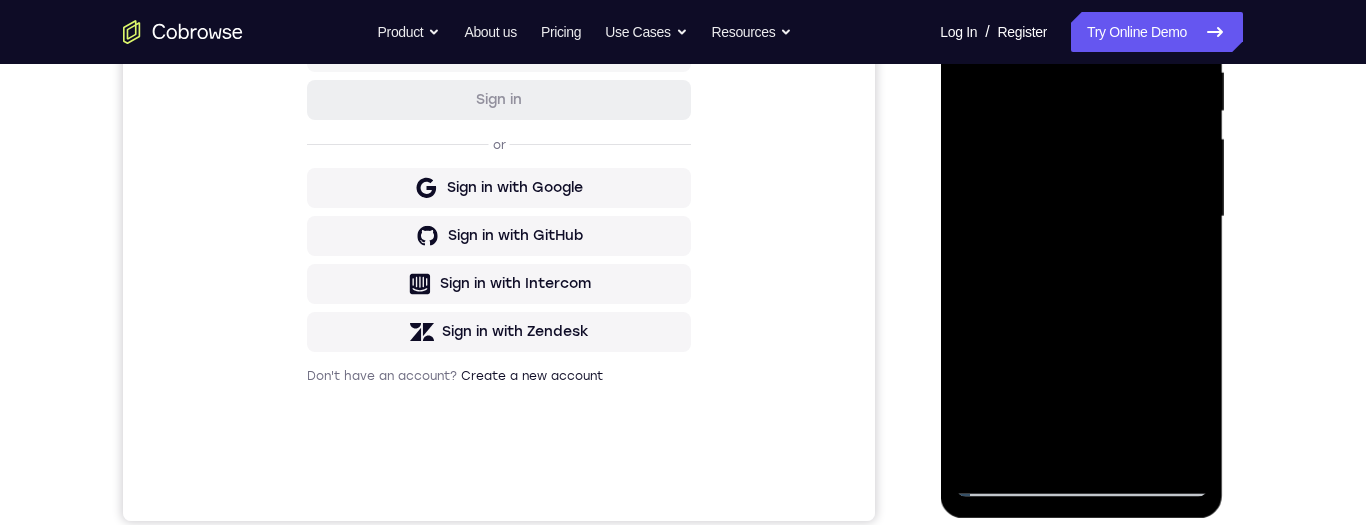 click at bounding box center (1081, 217) 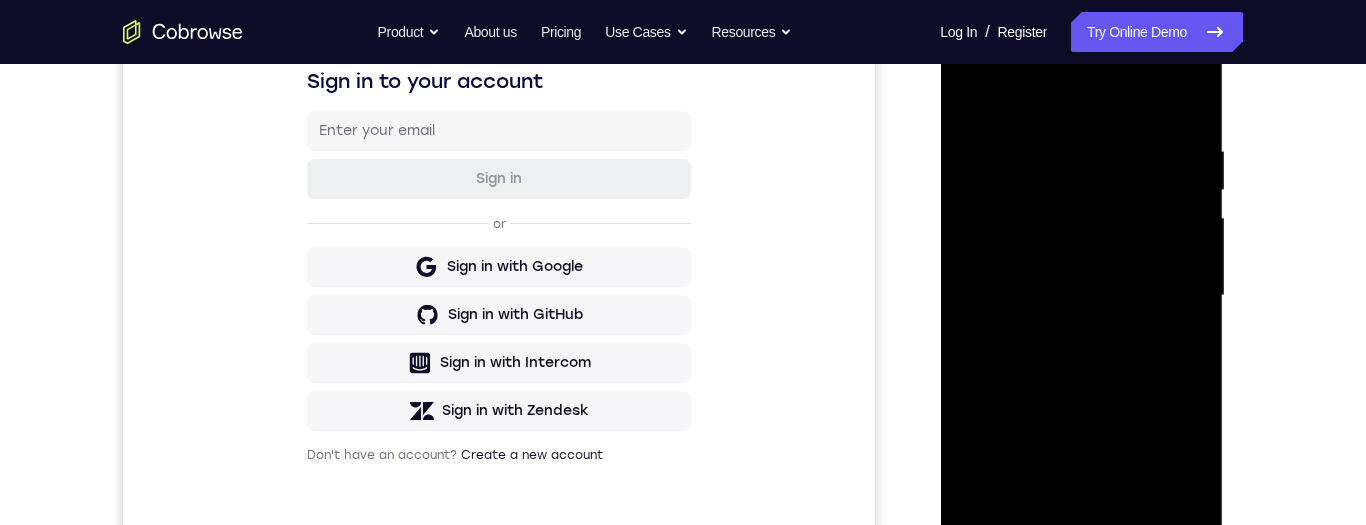 scroll, scrollTop: 382, scrollLeft: 0, axis: vertical 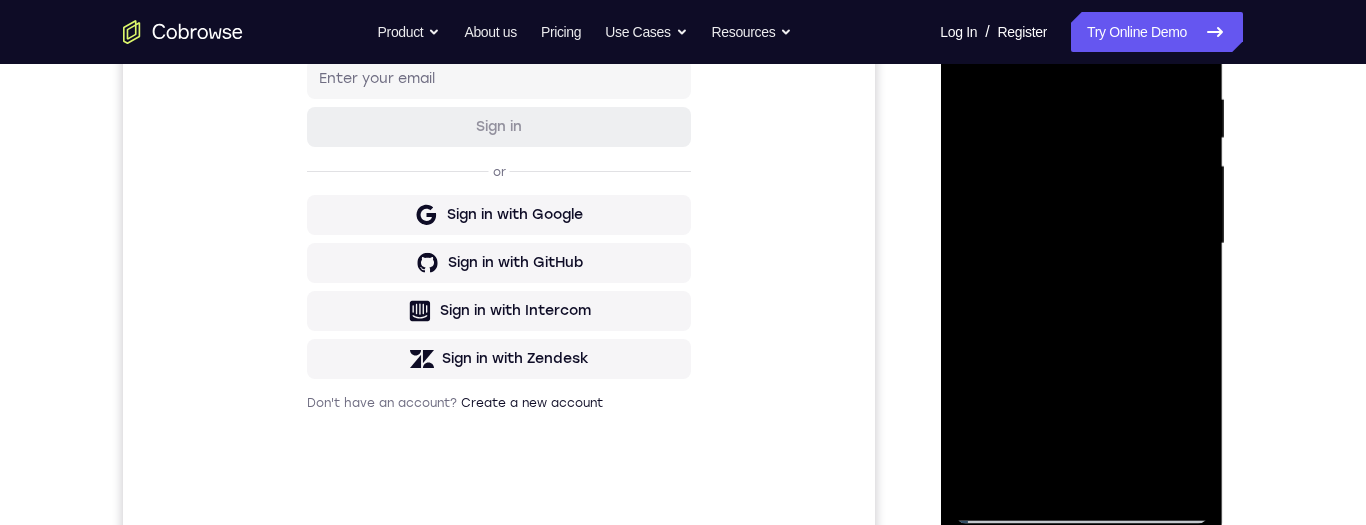 click at bounding box center (1081, 244) 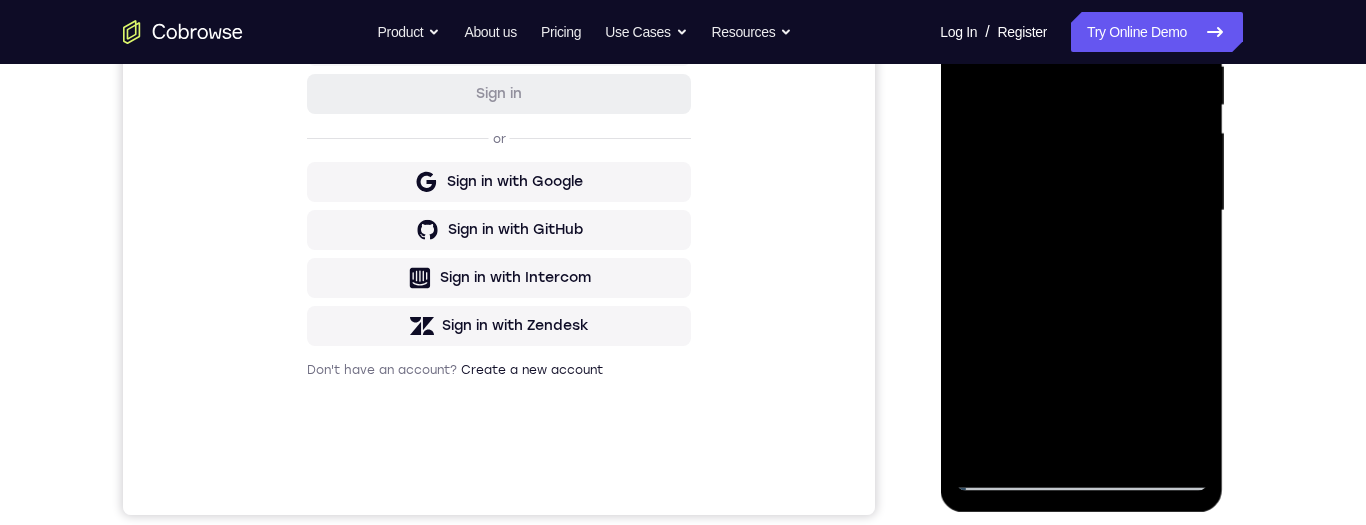 click at bounding box center (1081, 211) 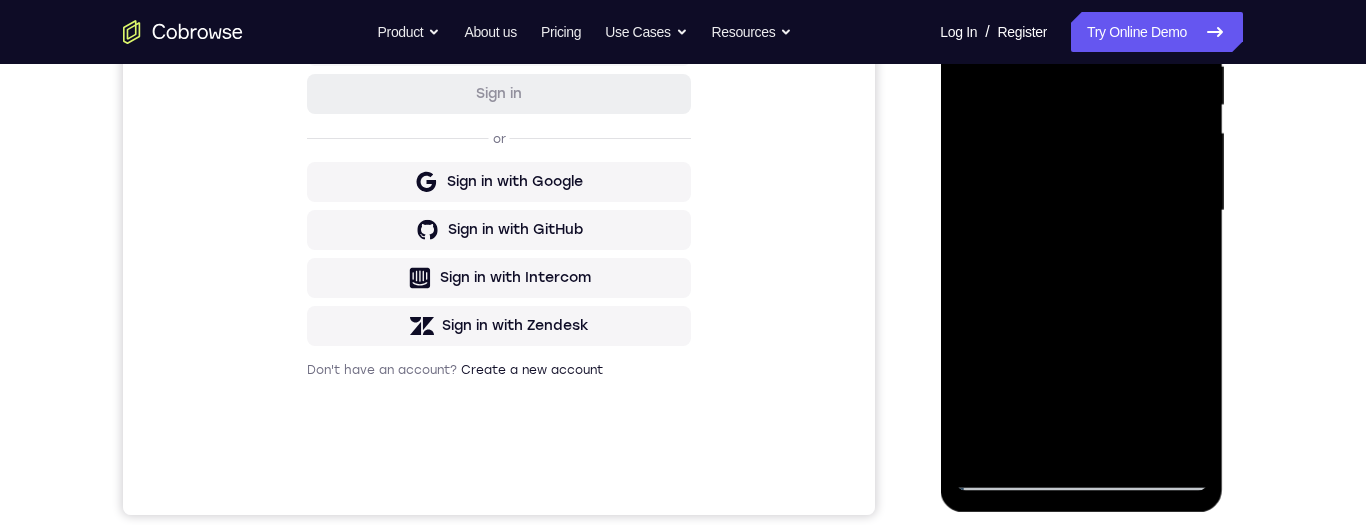click at bounding box center (1081, 211) 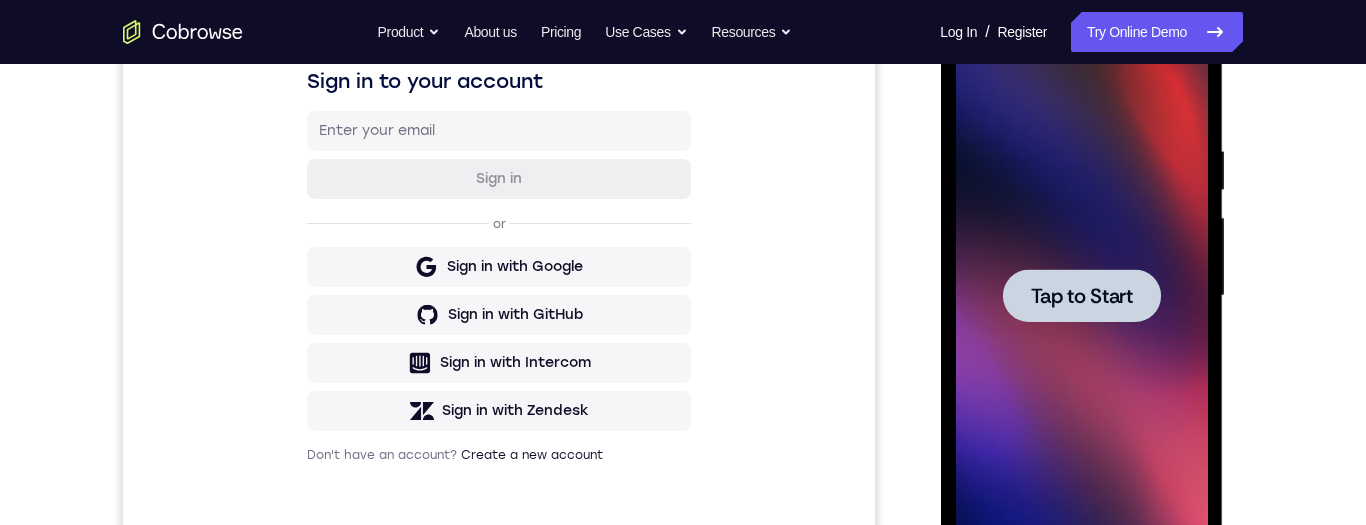 click at bounding box center (1081, 295) 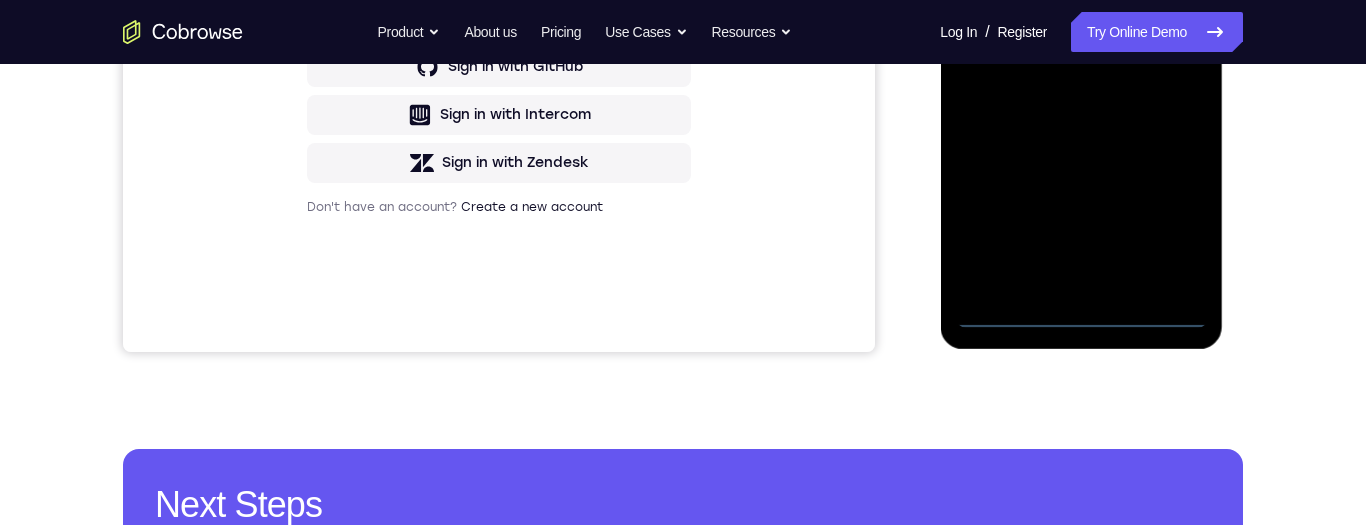 scroll, scrollTop: 577, scrollLeft: 0, axis: vertical 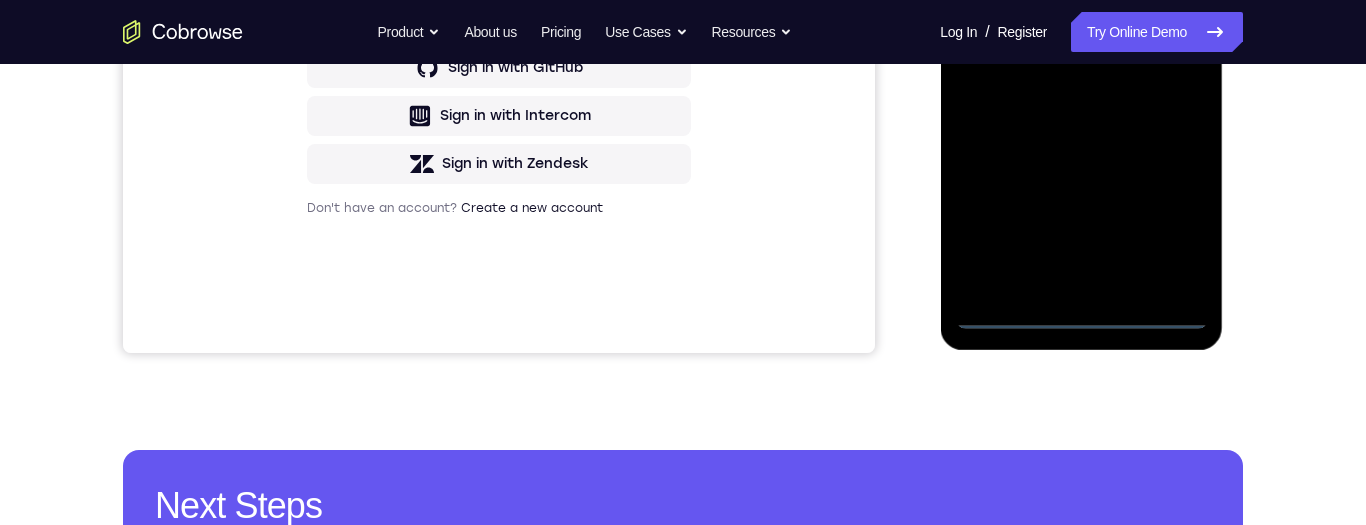 click at bounding box center (1081, 49) 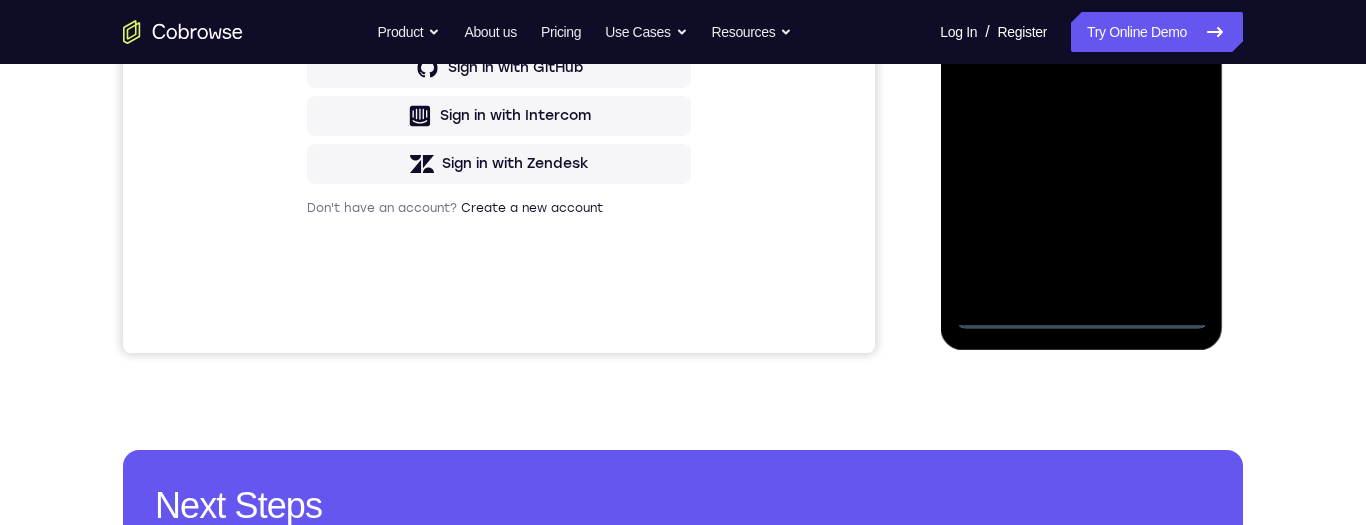 click at bounding box center [1081, 49] 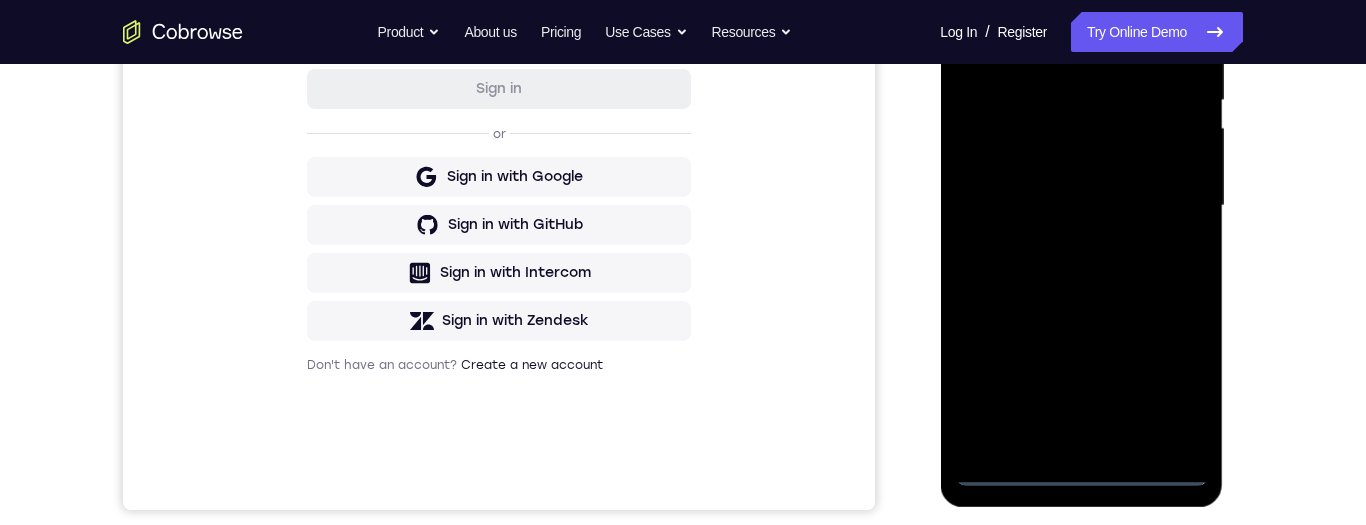 scroll, scrollTop: 251, scrollLeft: 0, axis: vertical 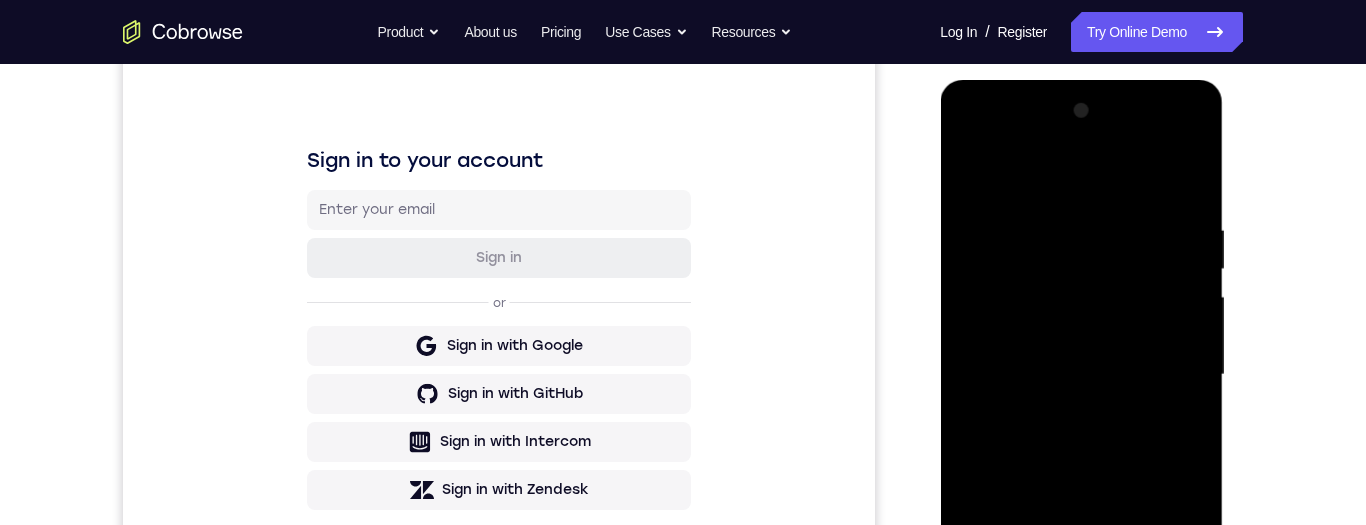 click at bounding box center [1081, 375] 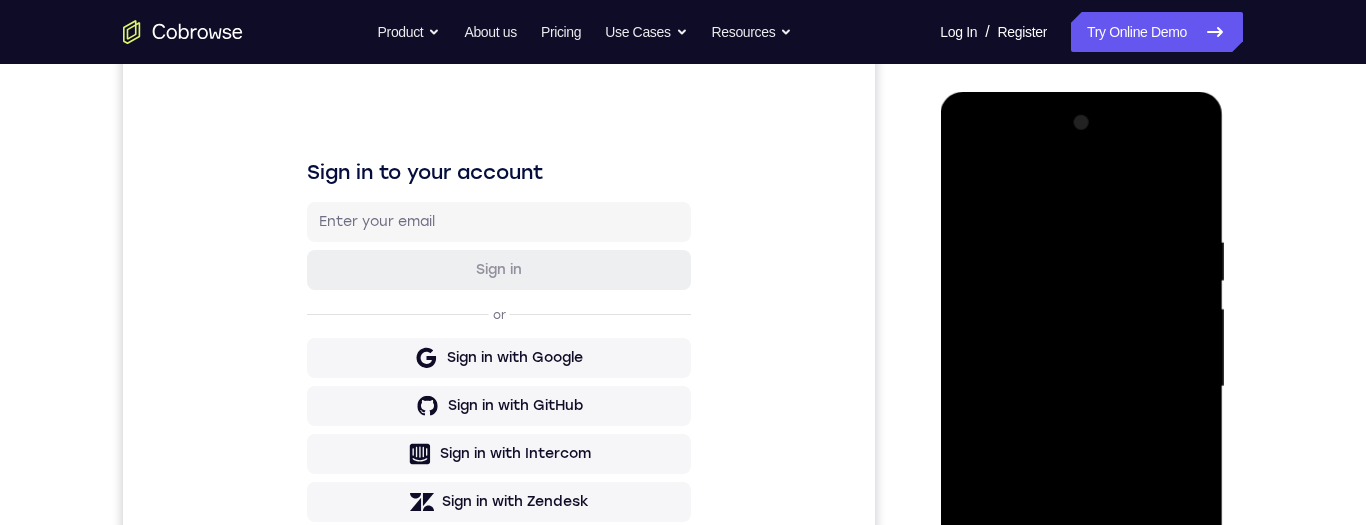 scroll, scrollTop: 336, scrollLeft: 0, axis: vertical 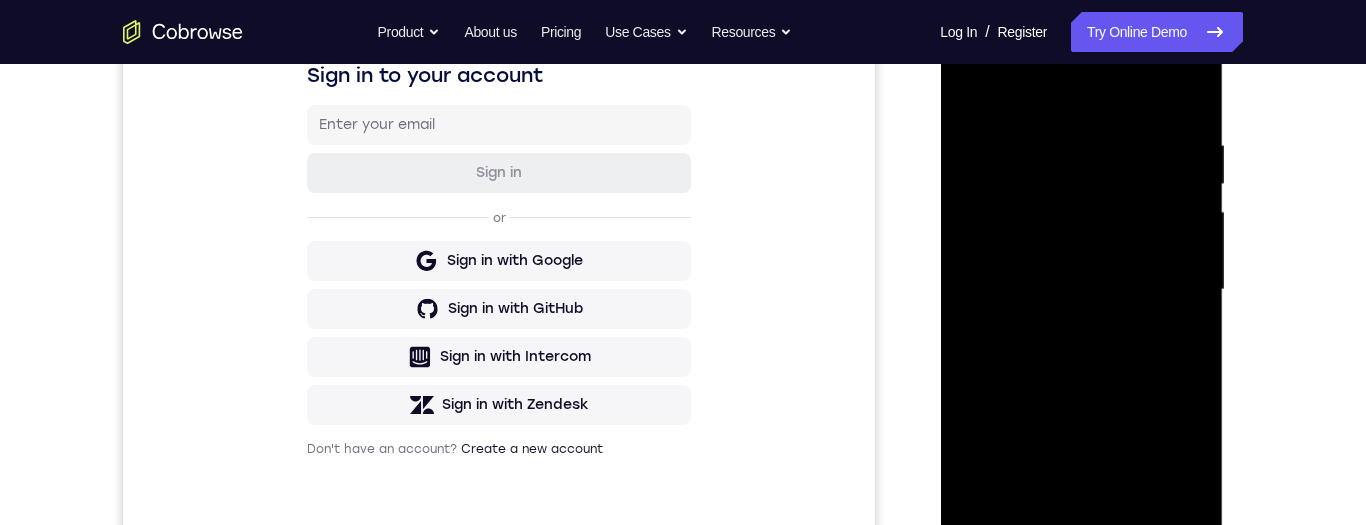 click at bounding box center [1081, 290] 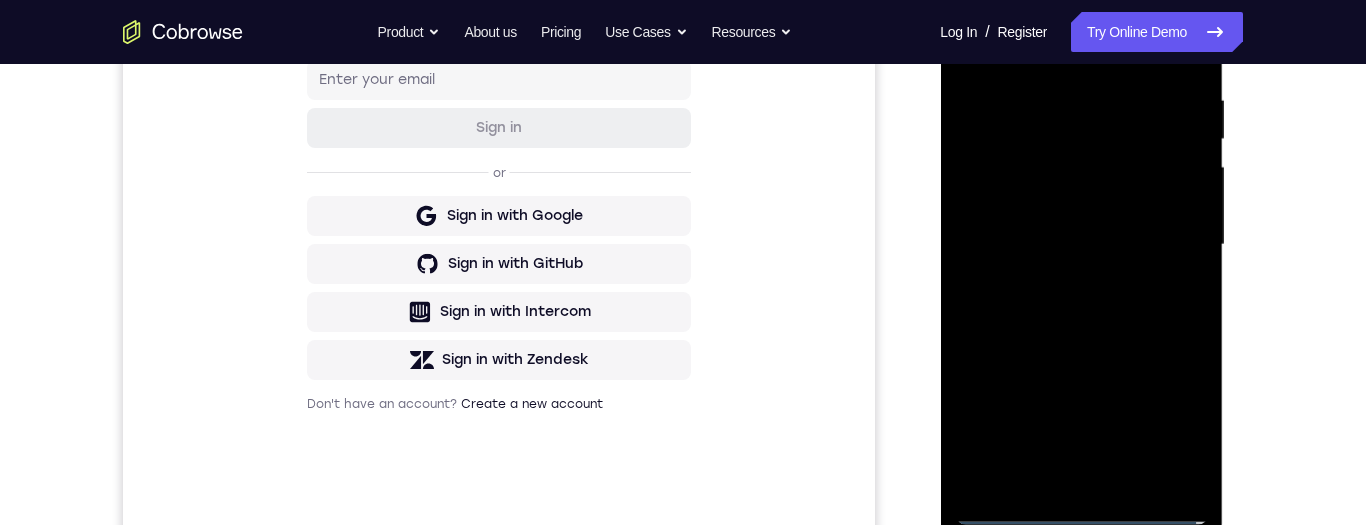 click at bounding box center (1081, 245) 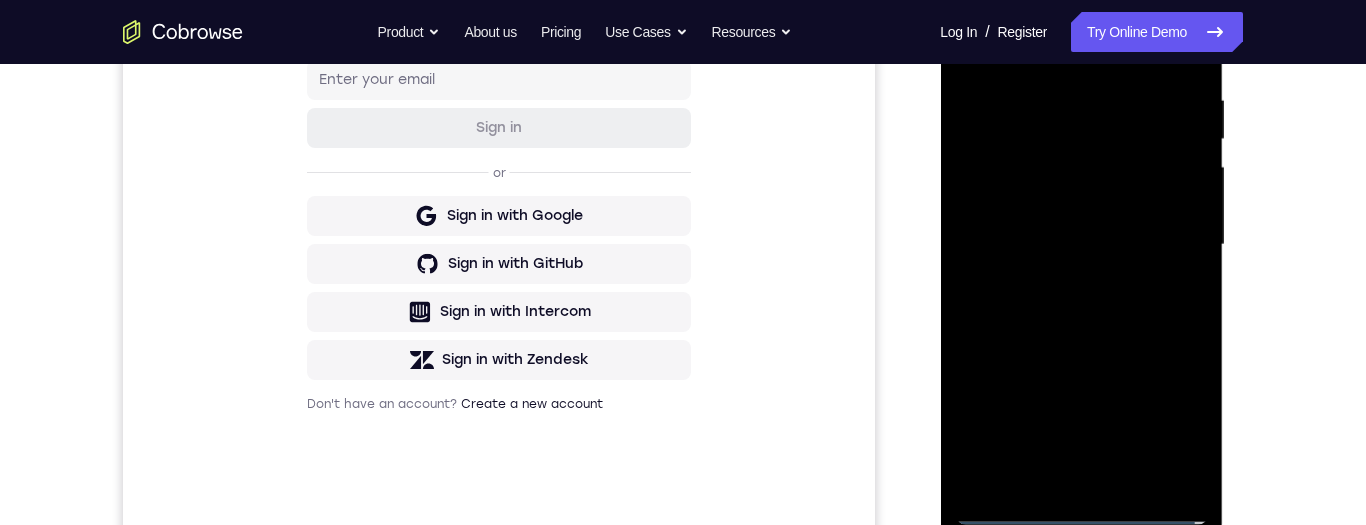 click at bounding box center (1081, 245) 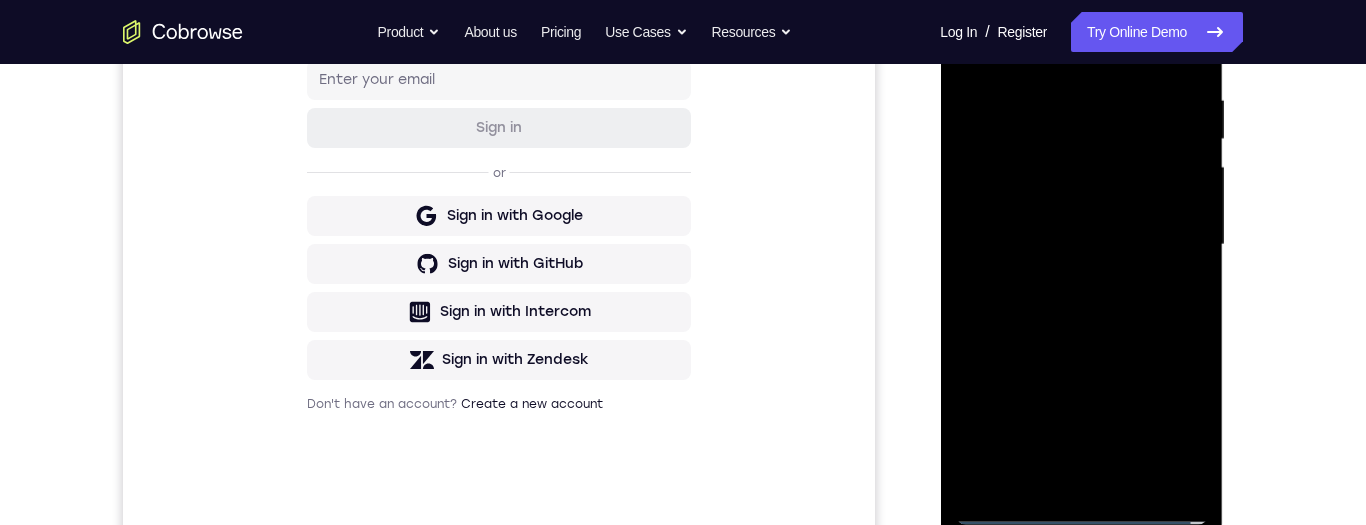 click at bounding box center [1081, 245] 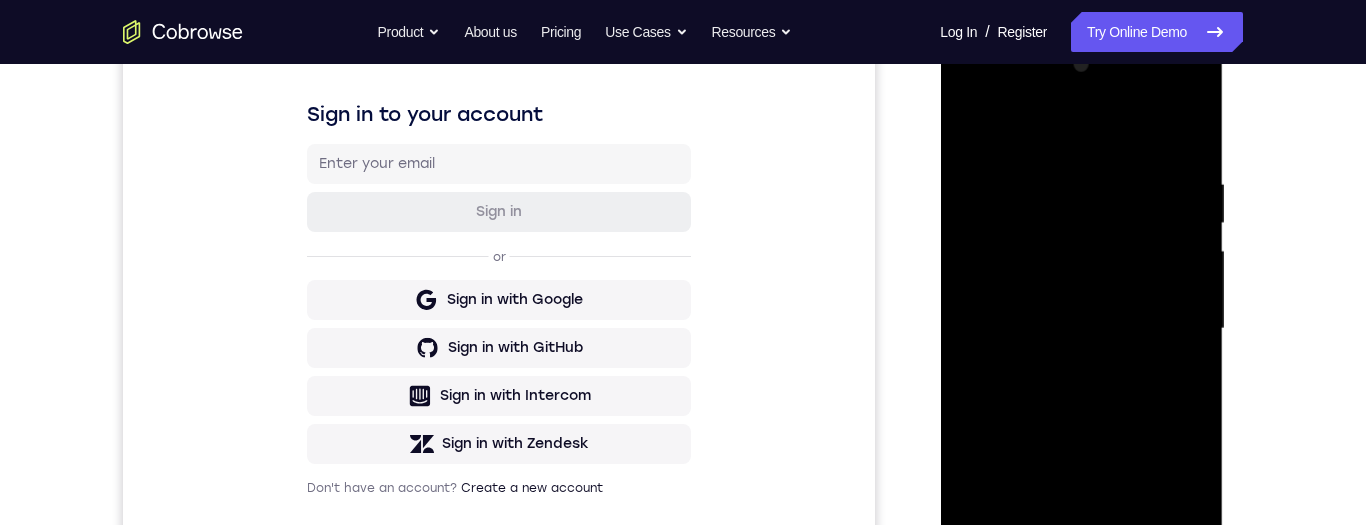 scroll, scrollTop: 411, scrollLeft: 0, axis: vertical 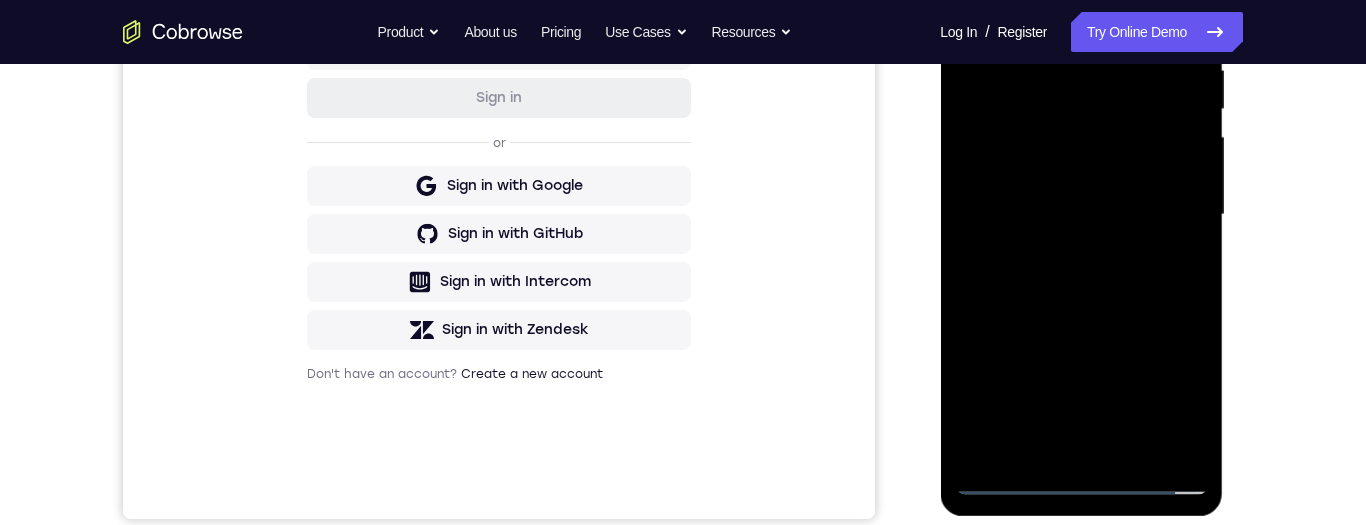 click at bounding box center [1081, 215] 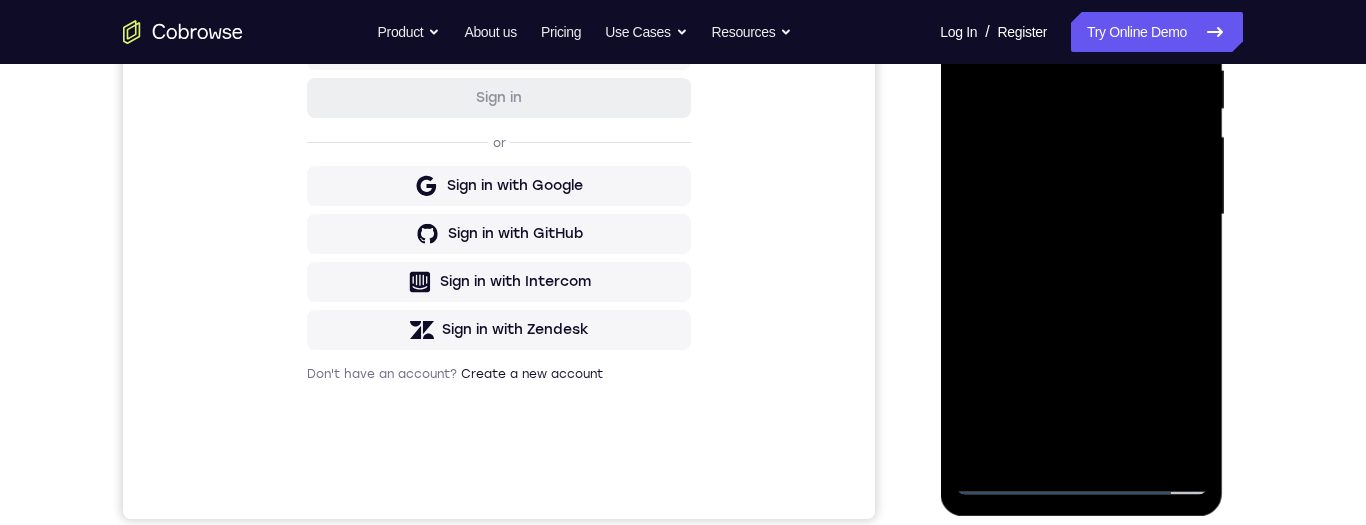 click at bounding box center (1081, 215) 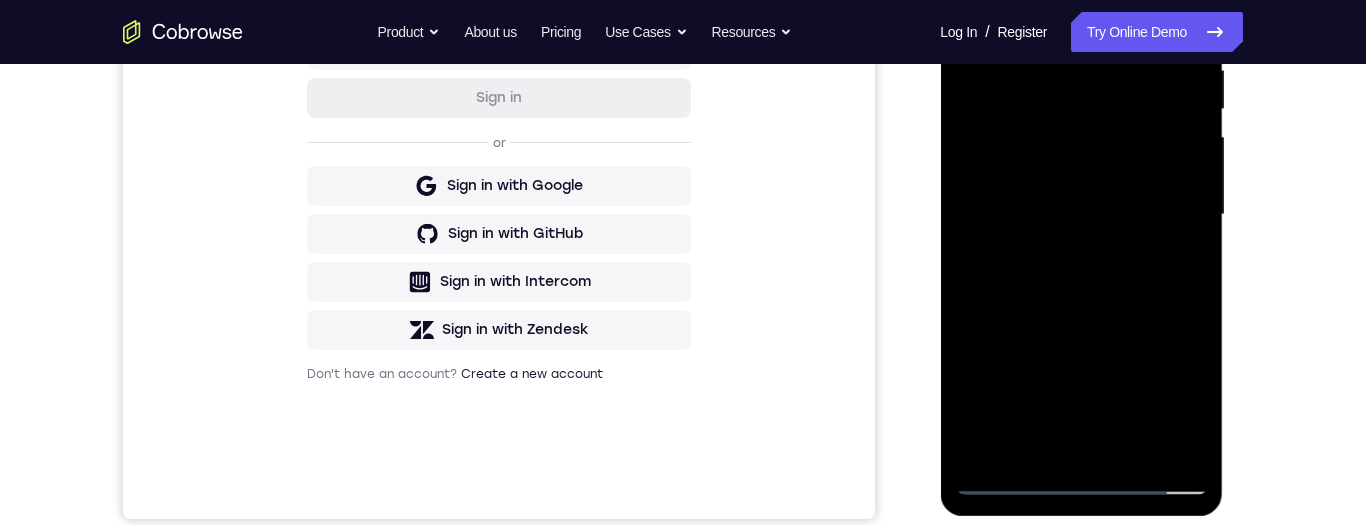 click at bounding box center [1081, 215] 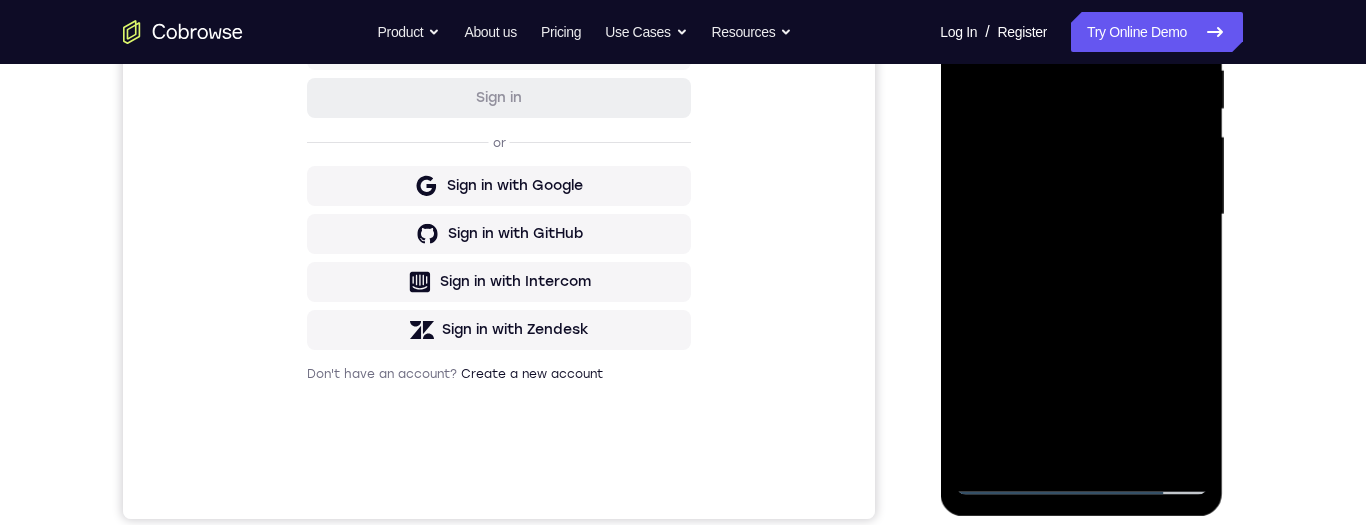 click at bounding box center (1081, 215) 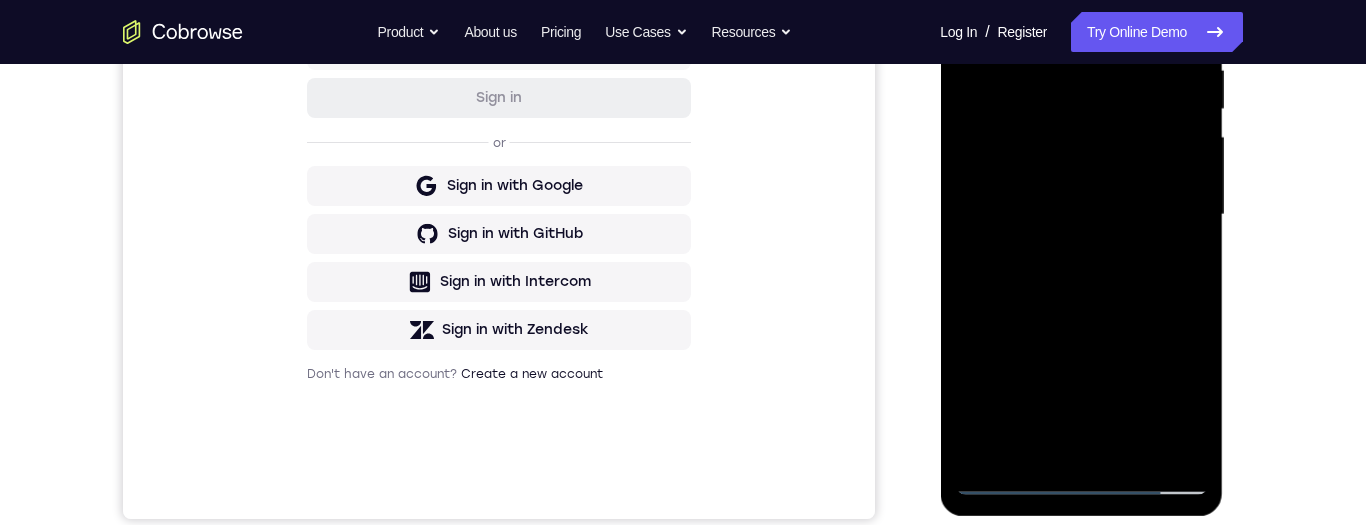 click at bounding box center (1081, 215) 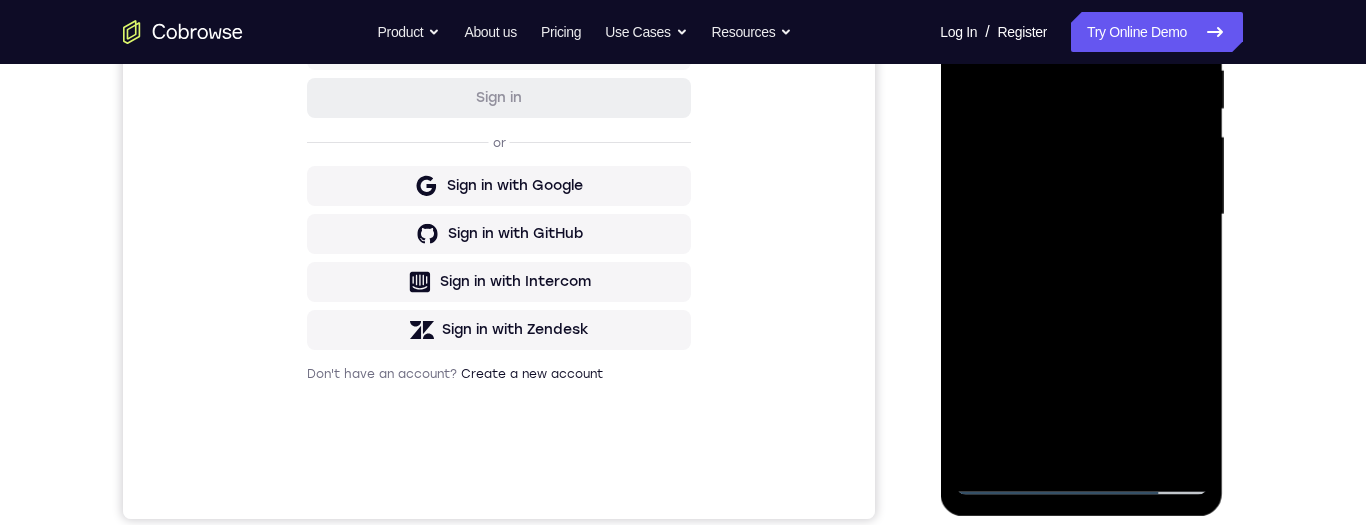 click at bounding box center (1081, 215) 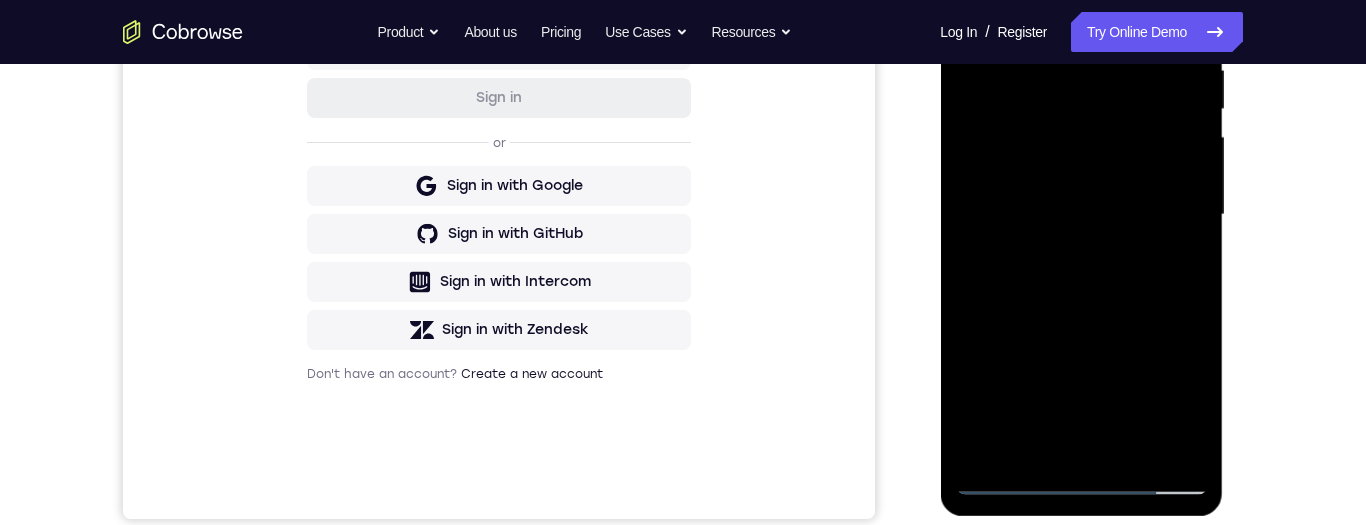 click at bounding box center (1081, 215) 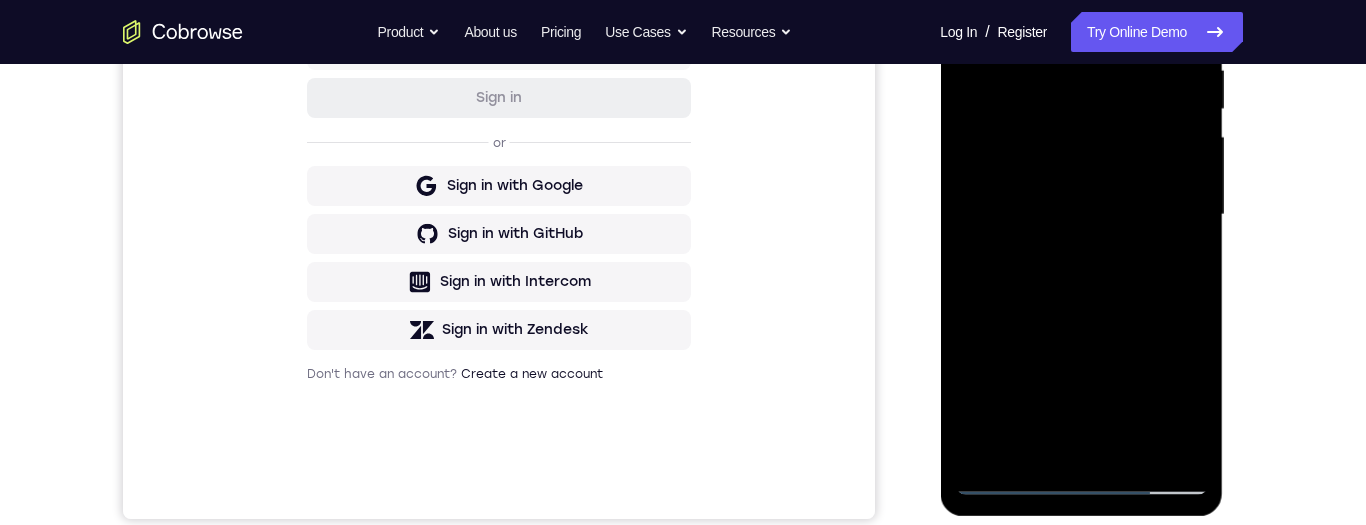 click at bounding box center (1081, 215) 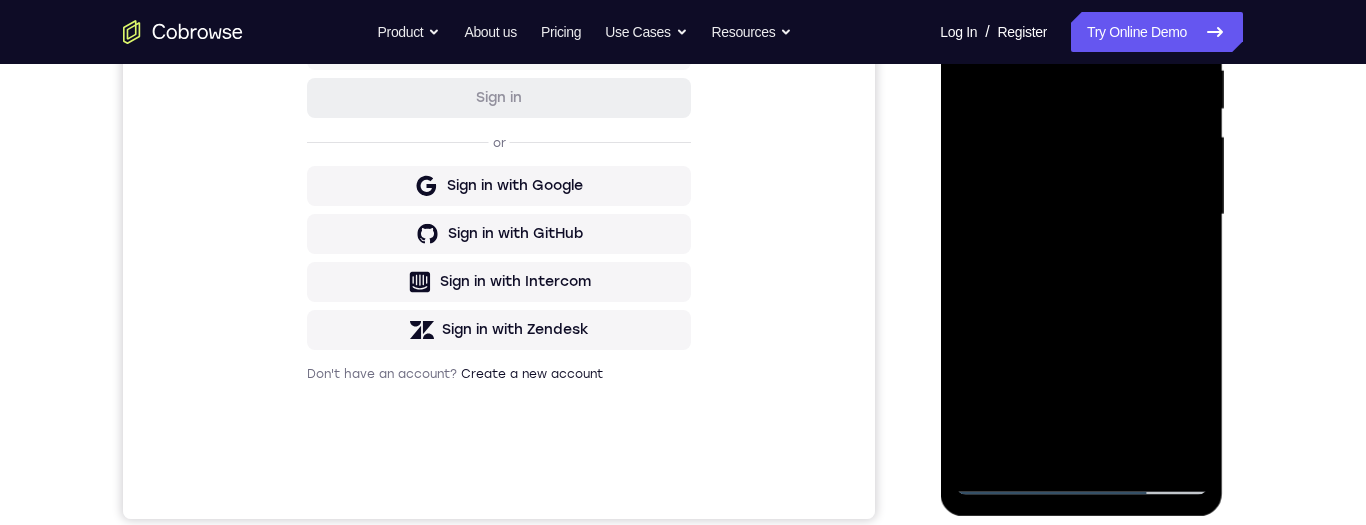 click at bounding box center [1081, 215] 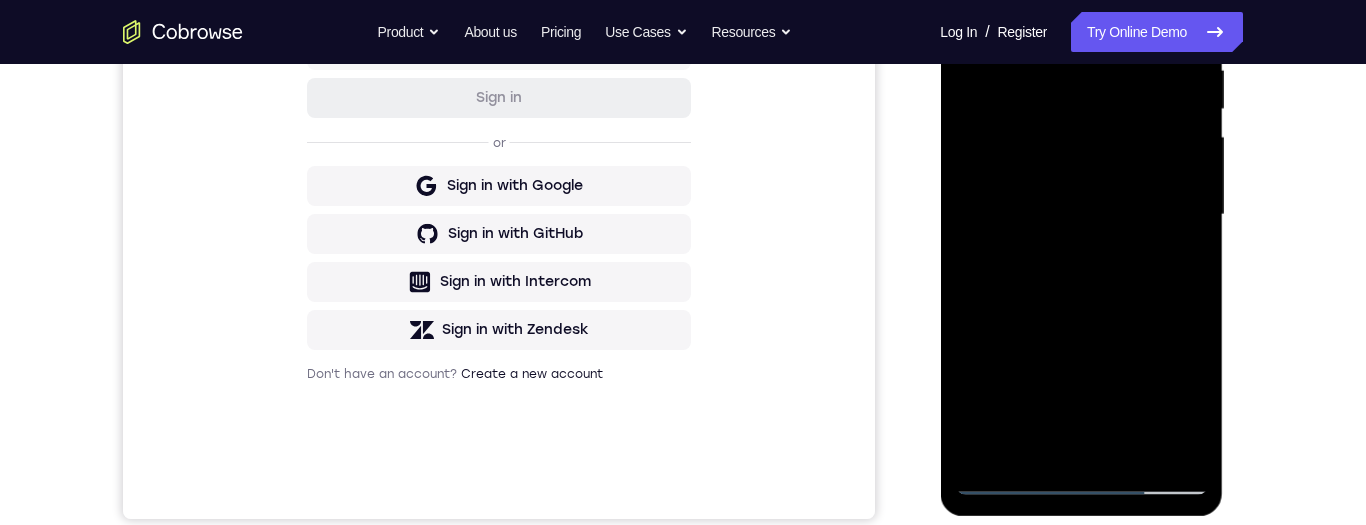 click at bounding box center (1081, 215) 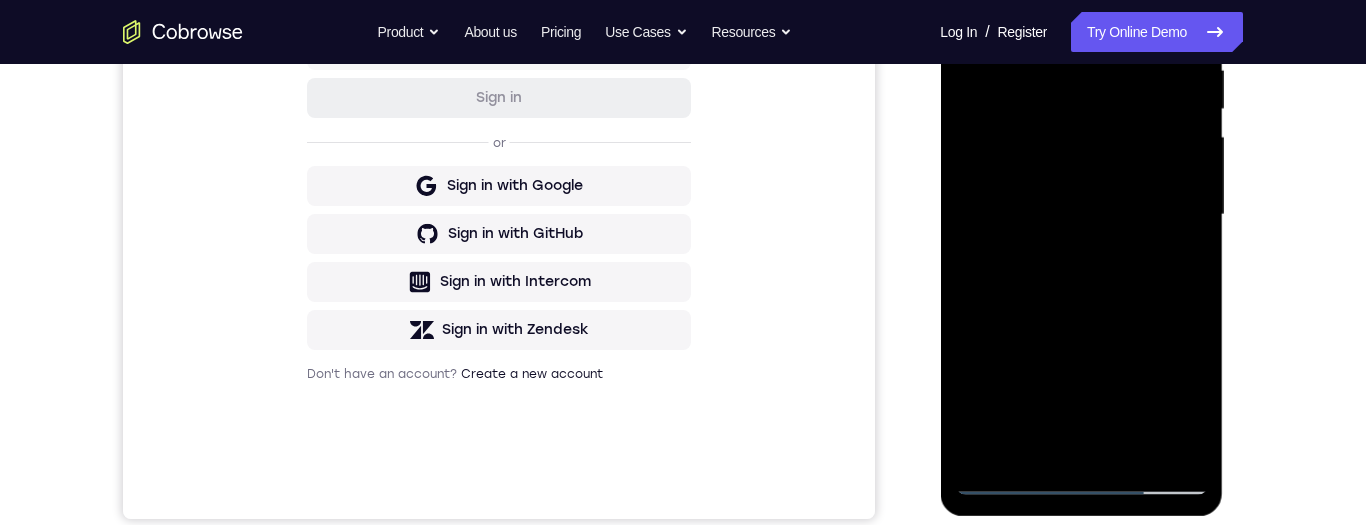 click at bounding box center [1081, 215] 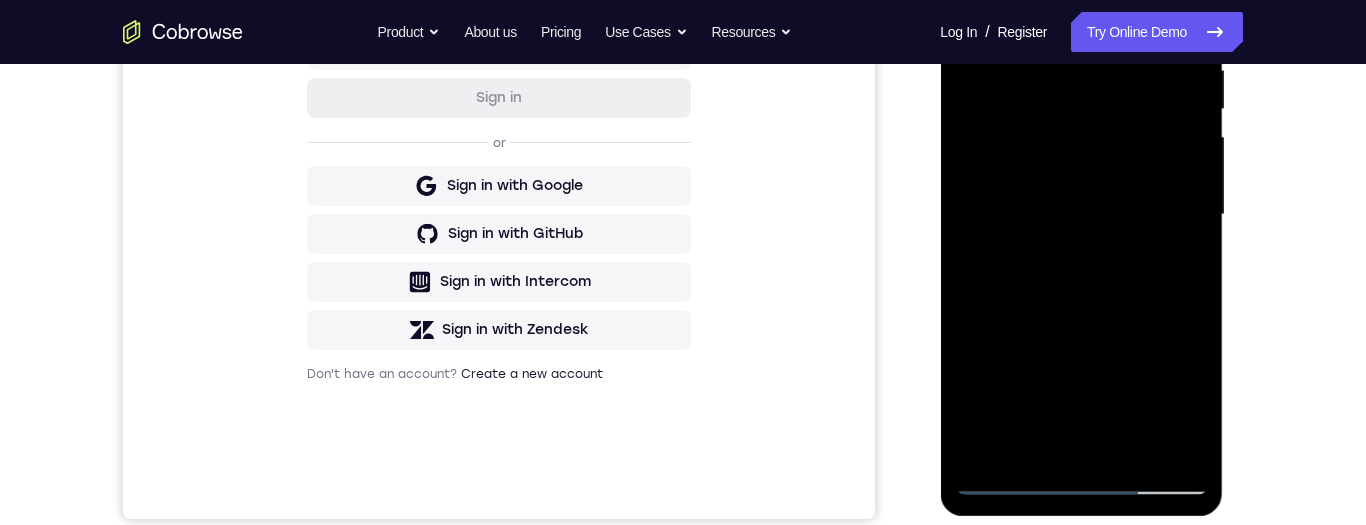 click at bounding box center [1081, 215] 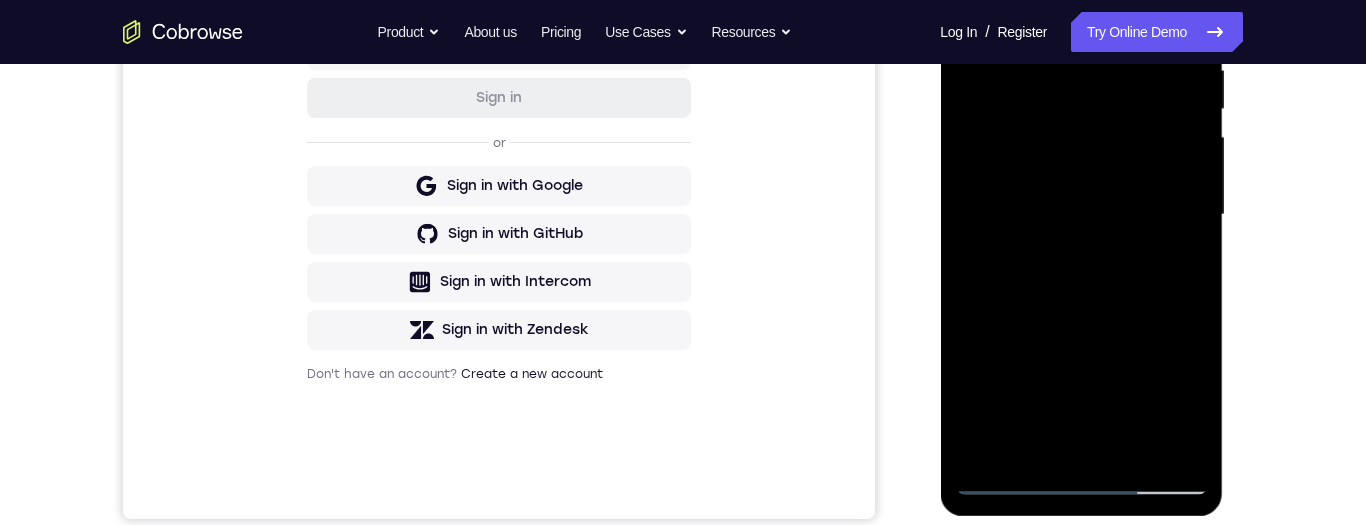 click at bounding box center [1081, 215] 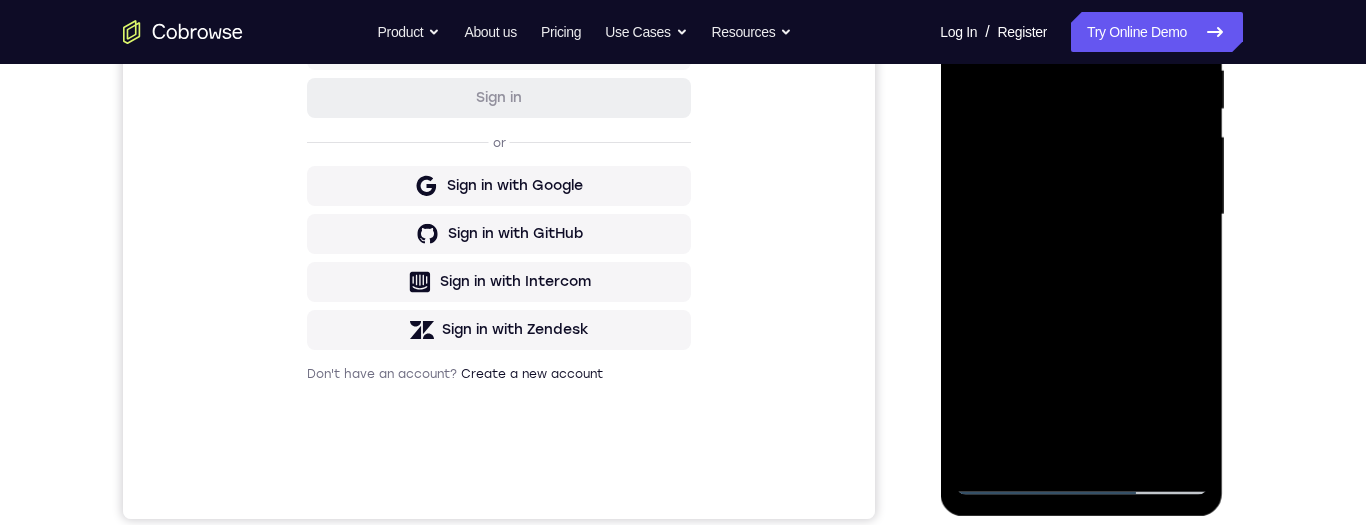 click at bounding box center [1081, 215] 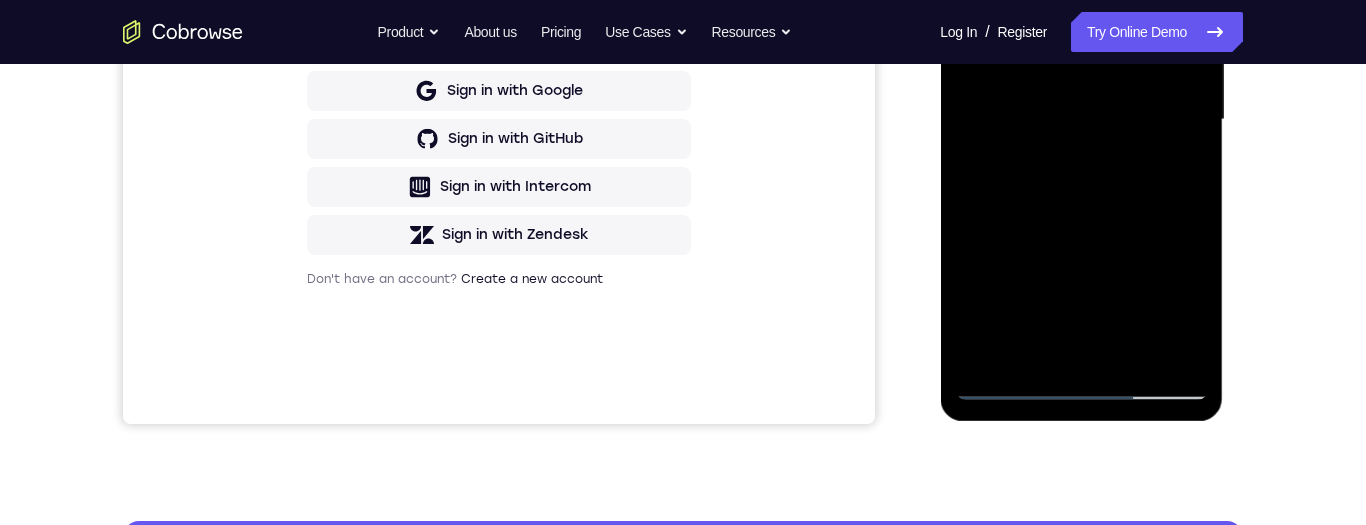 scroll, scrollTop: 508, scrollLeft: 0, axis: vertical 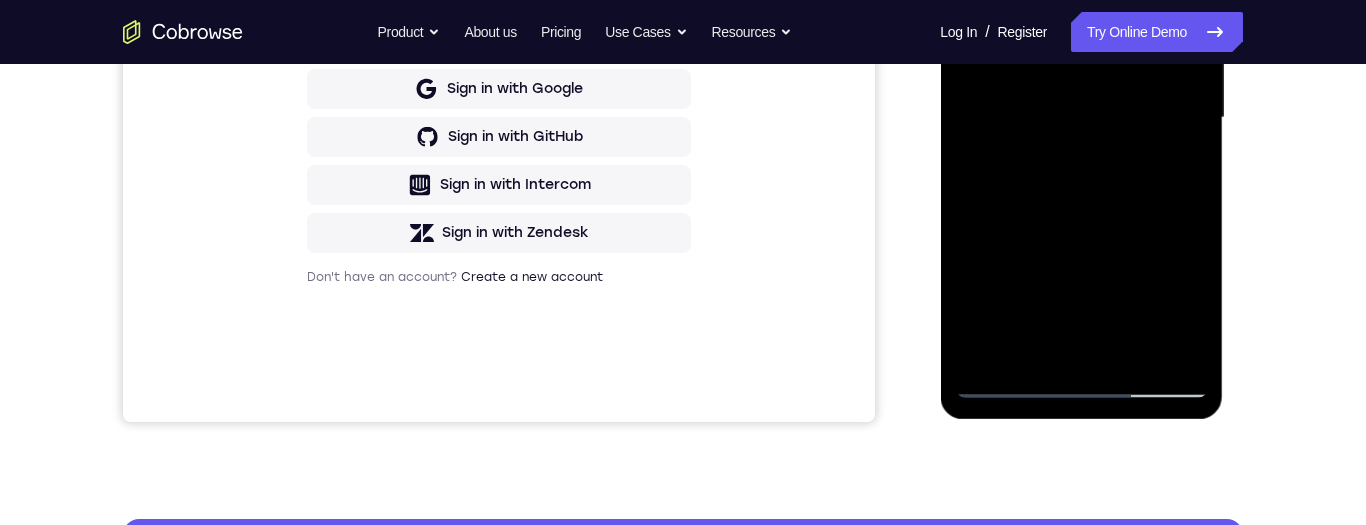 click at bounding box center (1081, 118) 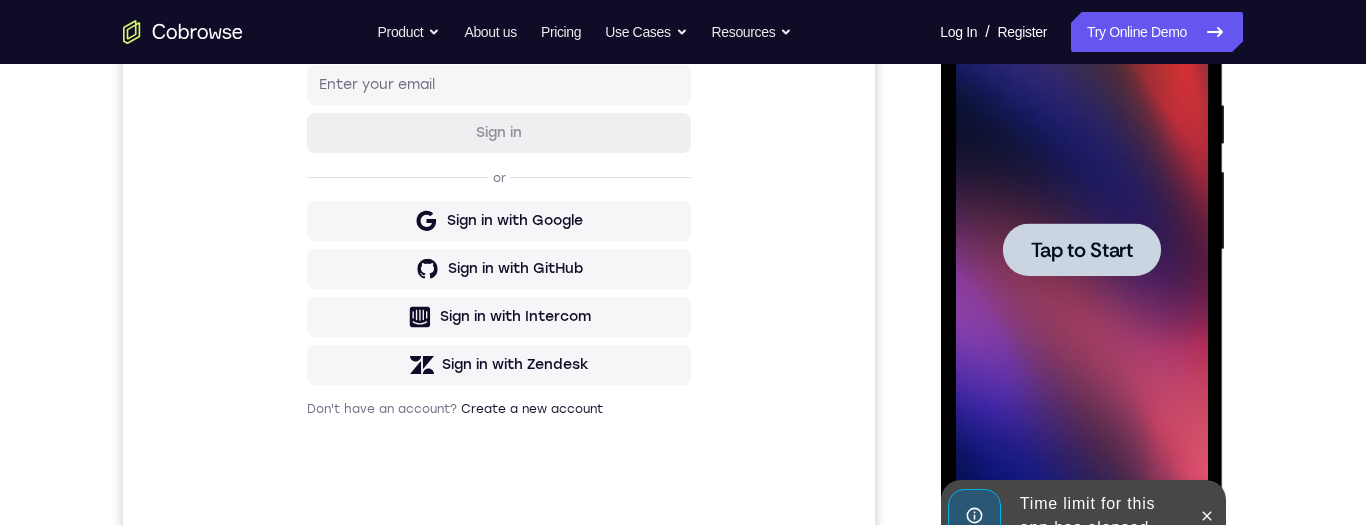 scroll, scrollTop: 474, scrollLeft: 0, axis: vertical 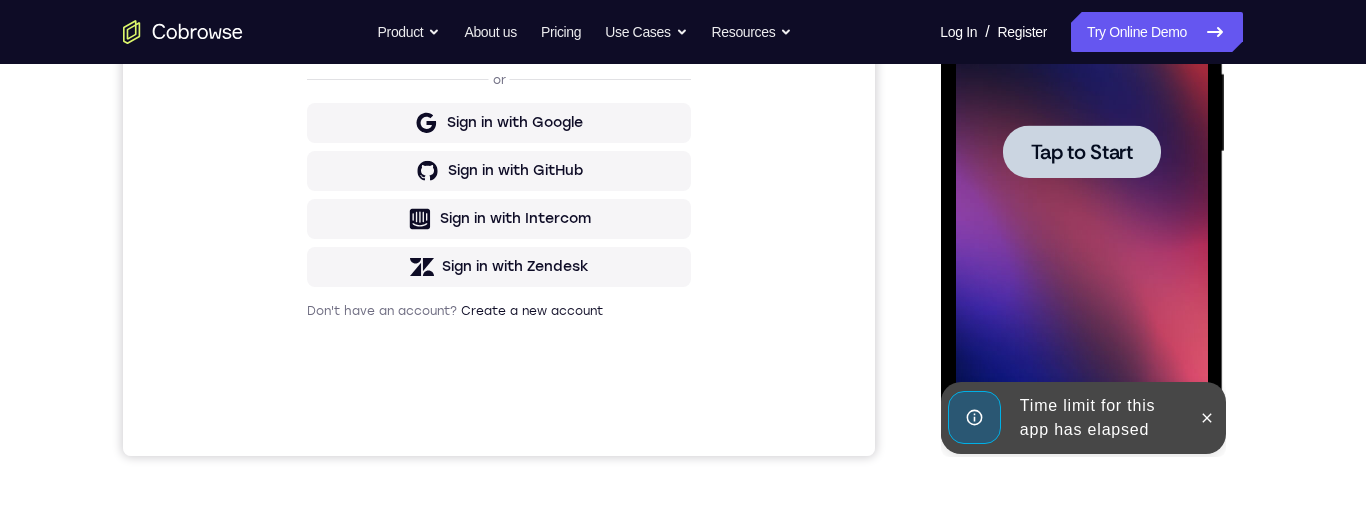 click on "Tap to Start" at bounding box center [1081, 152] 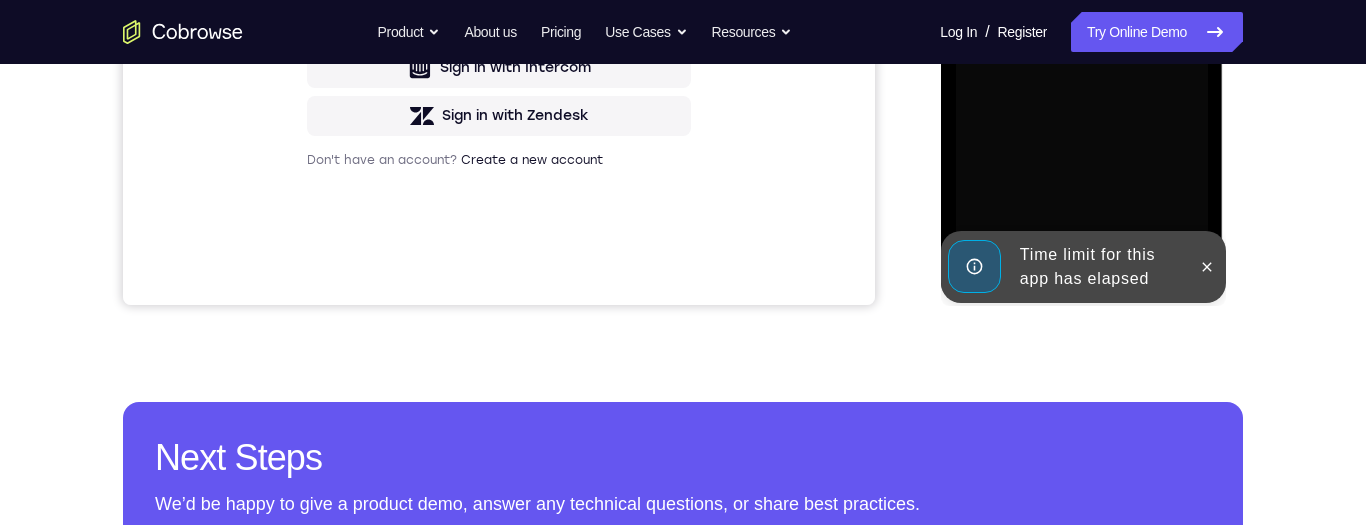 click on "Time limit for this app has elapsed" at bounding box center [1098, 267] 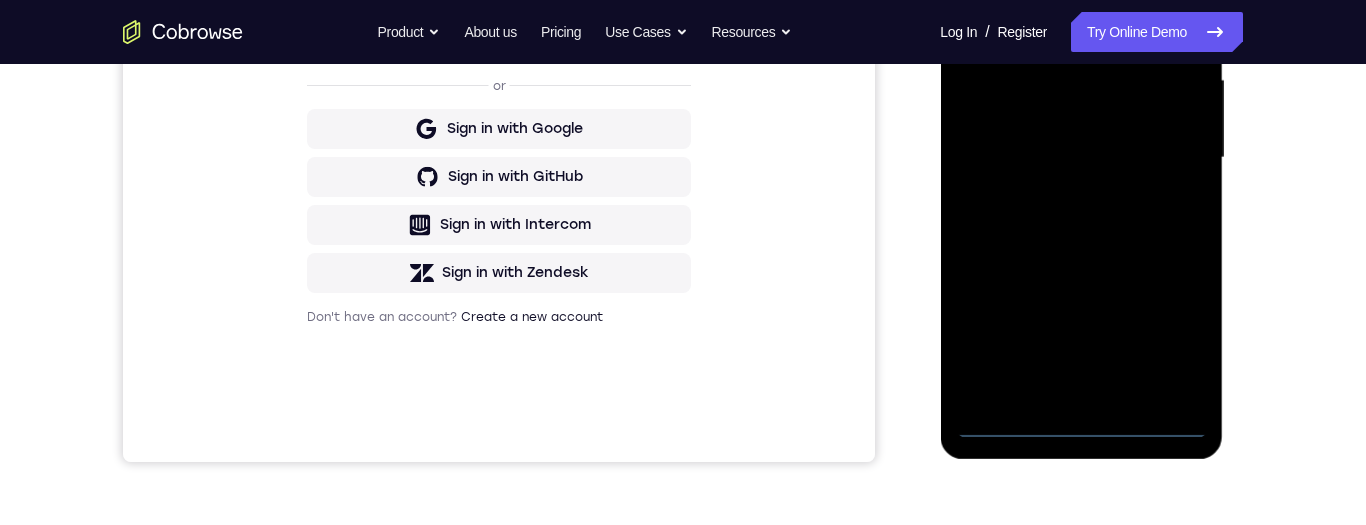 scroll, scrollTop: 514, scrollLeft: 0, axis: vertical 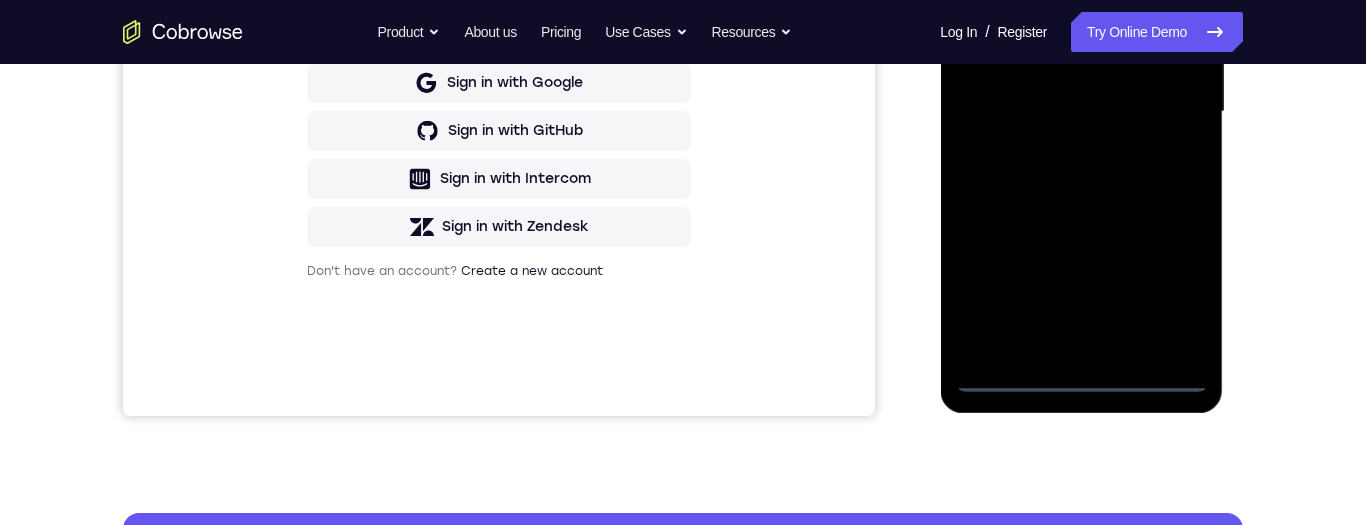 click at bounding box center (1081, 112) 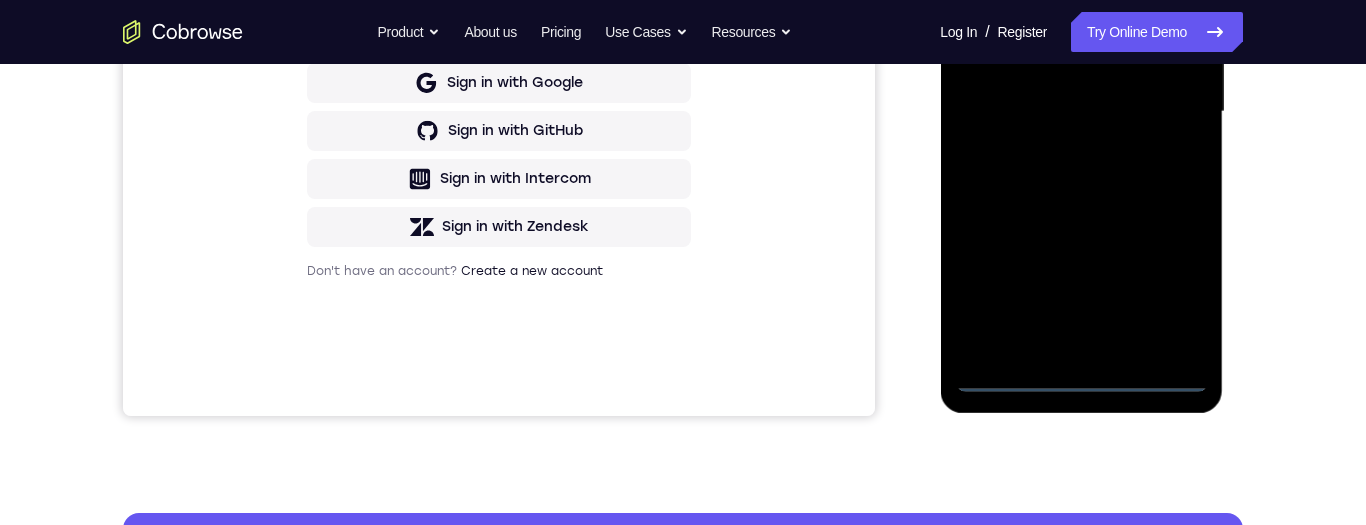 click at bounding box center [1081, 112] 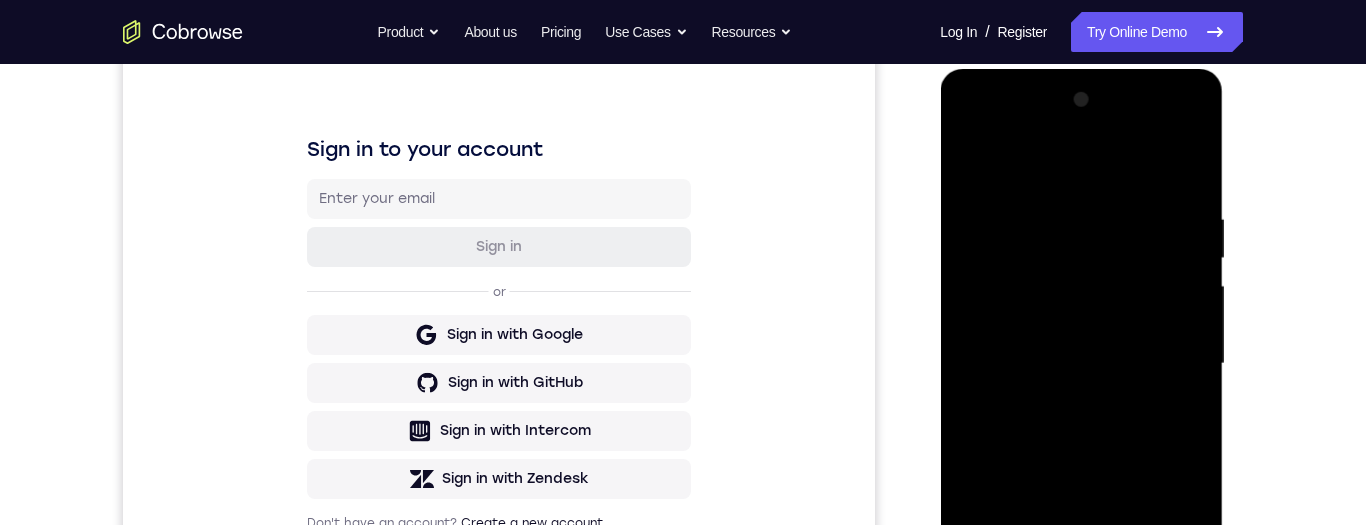 scroll, scrollTop: 190, scrollLeft: 0, axis: vertical 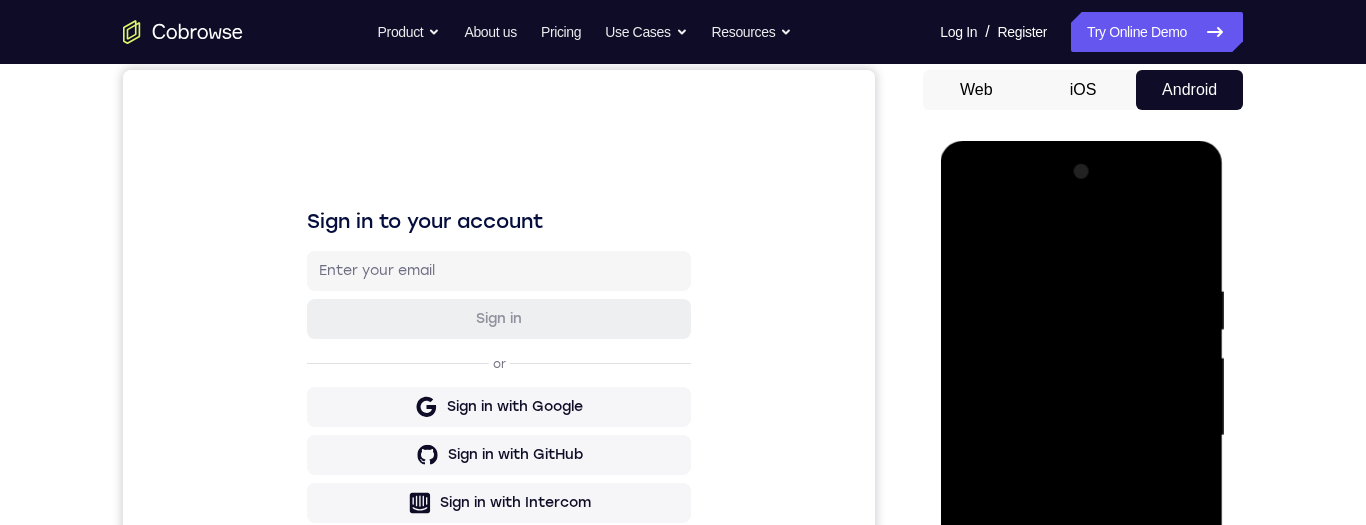 click at bounding box center [1081, 436] 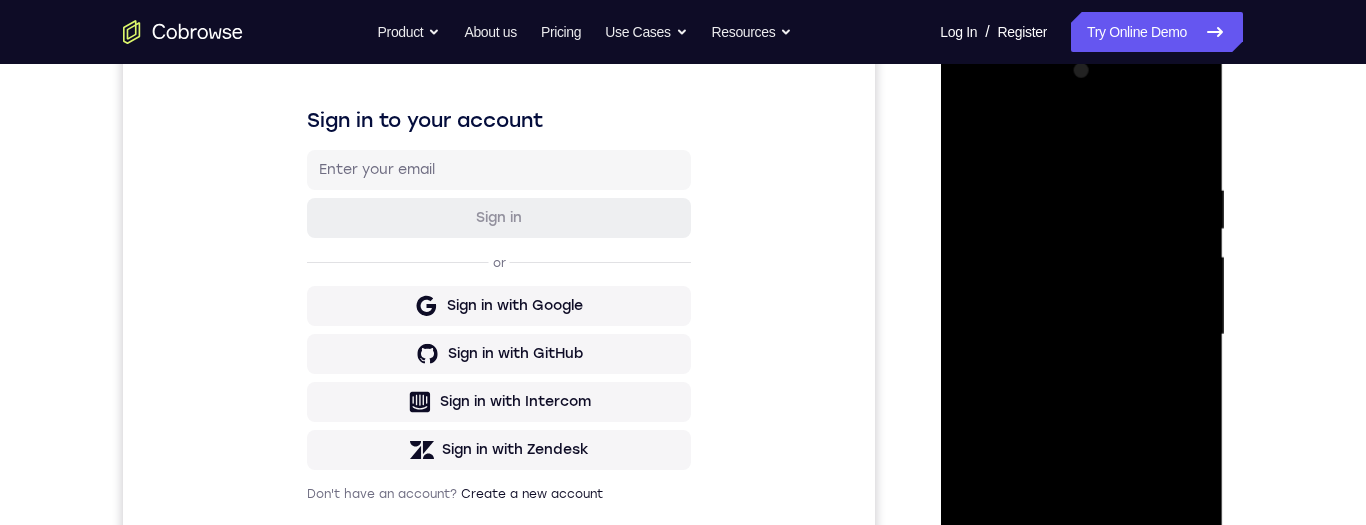 click at bounding box center [1081, 335] 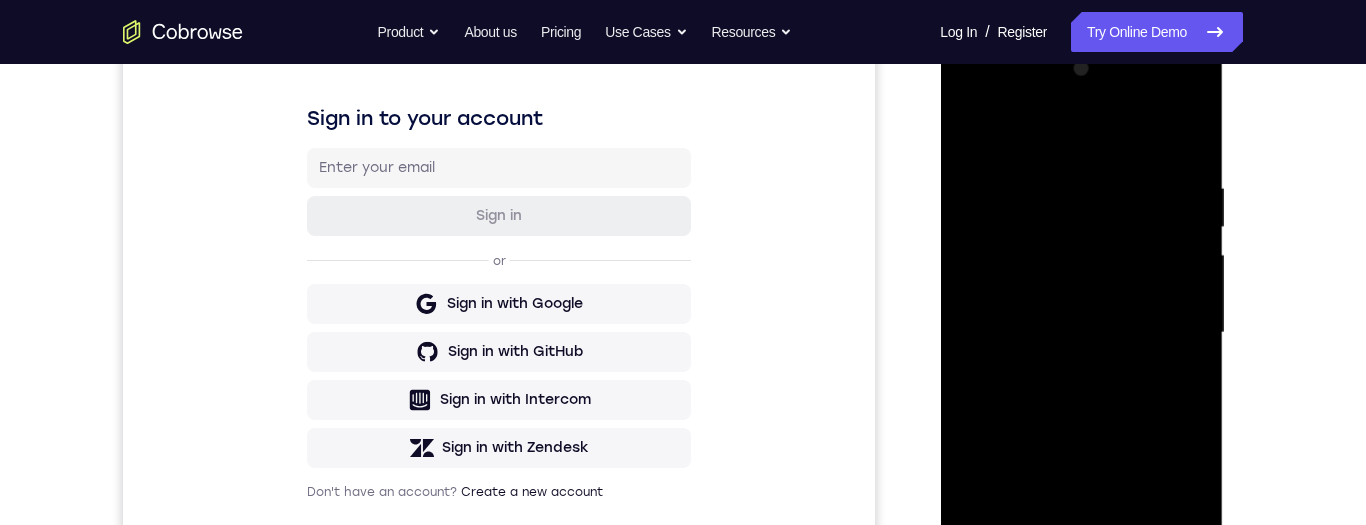 click at bounding box center [1081, 333] 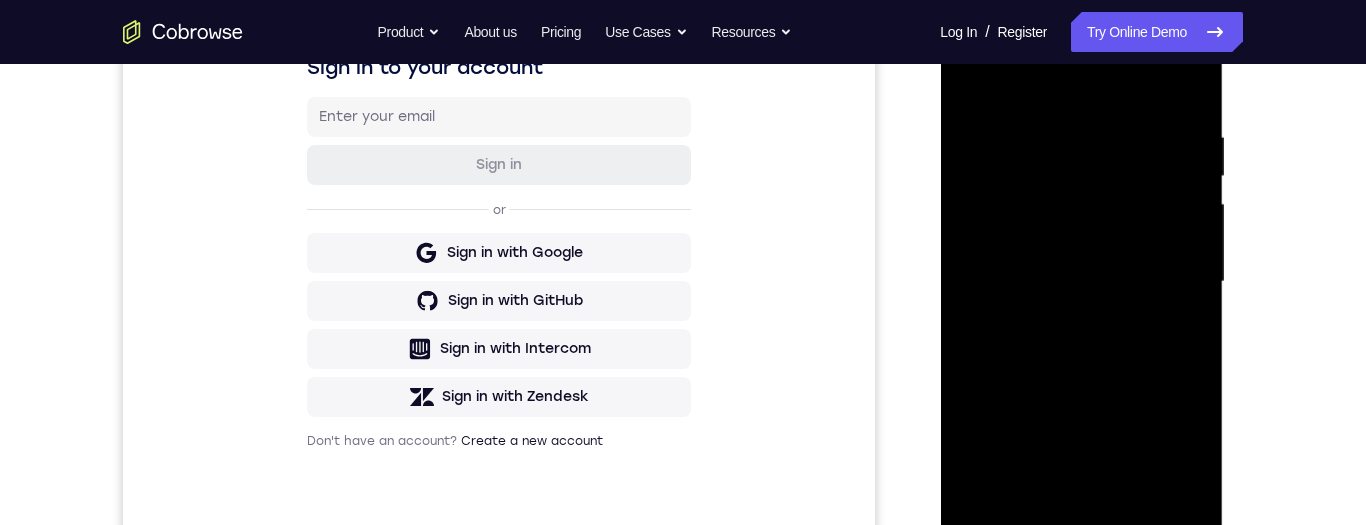 click at bounding box center (1081, 282) 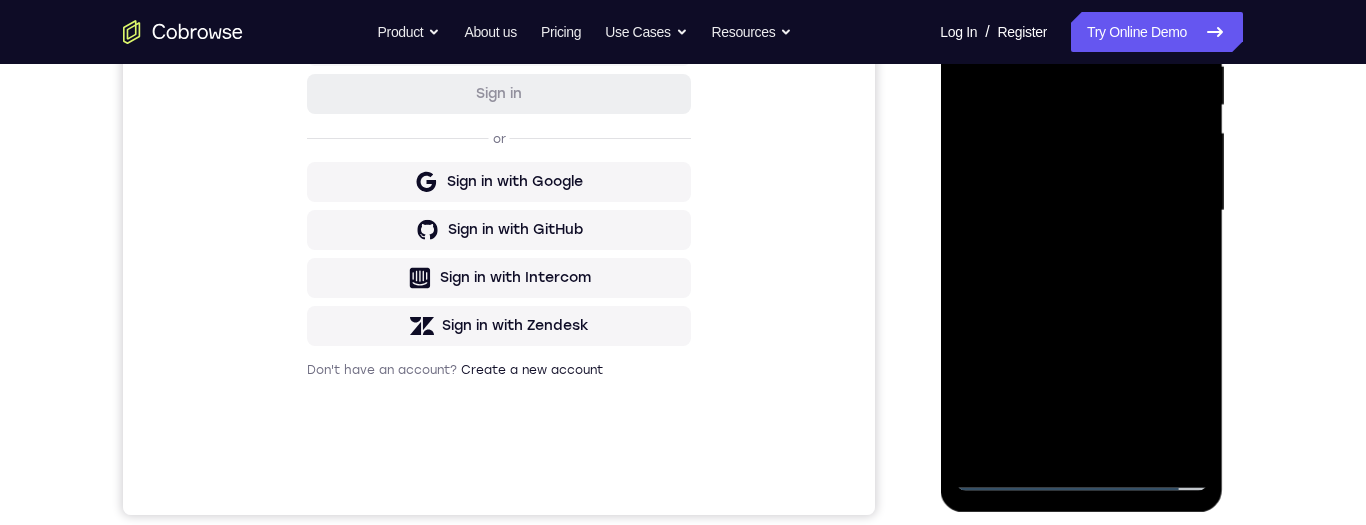 scroll, scrollTop: 489, scrollLeft: 0, axis: vertical 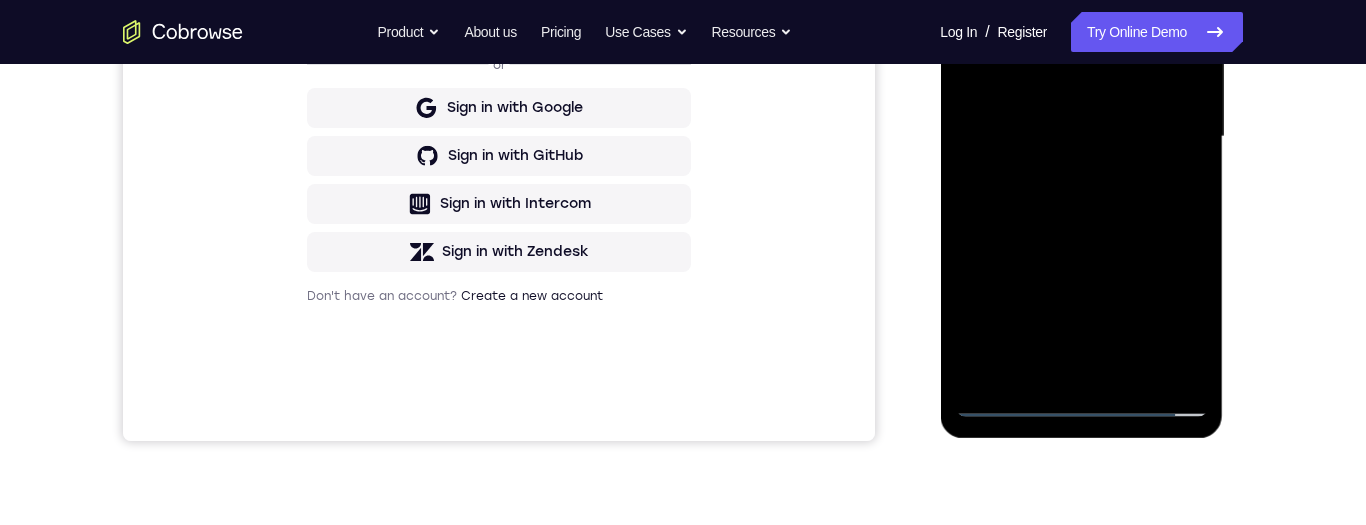 click at bounding box center [1081, 137] 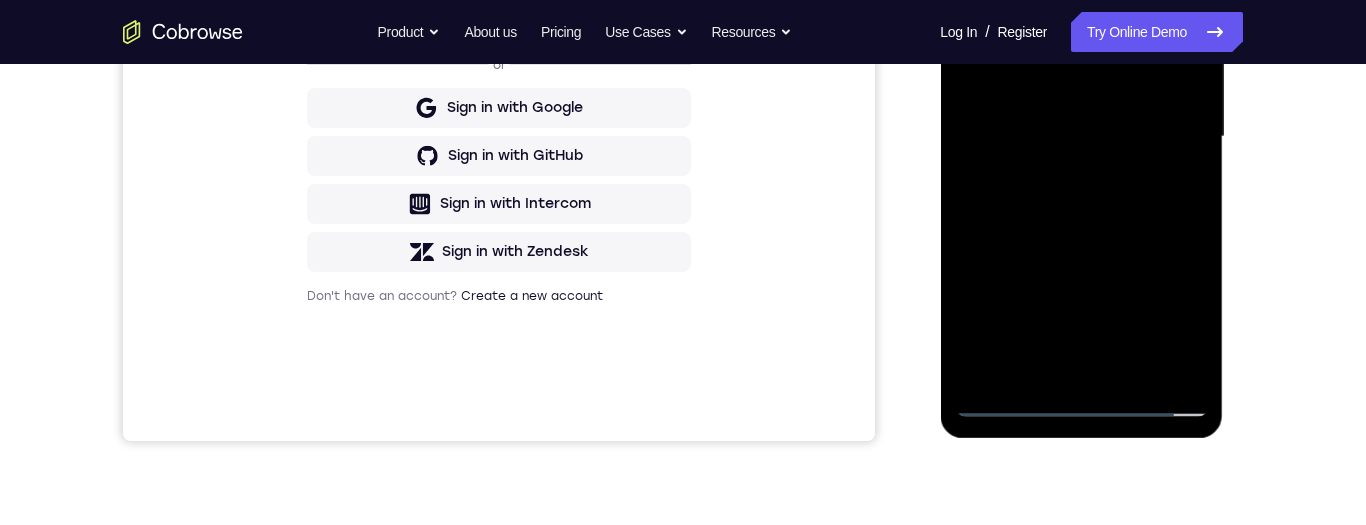 click at bounding box center [1081, 137] 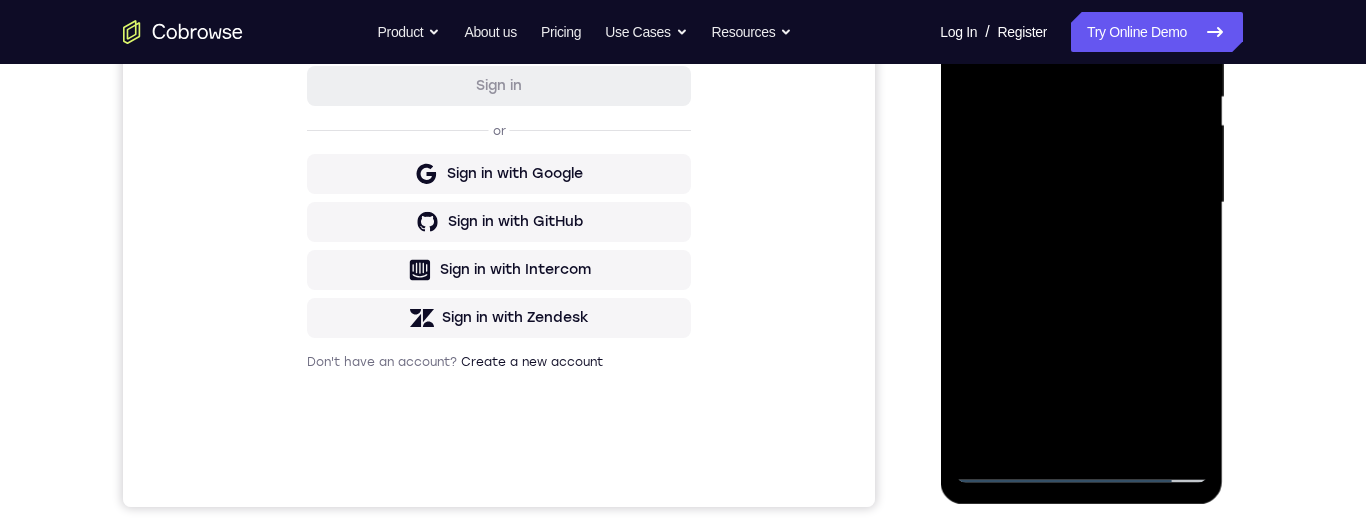 click at bounding box center (1081, 203) 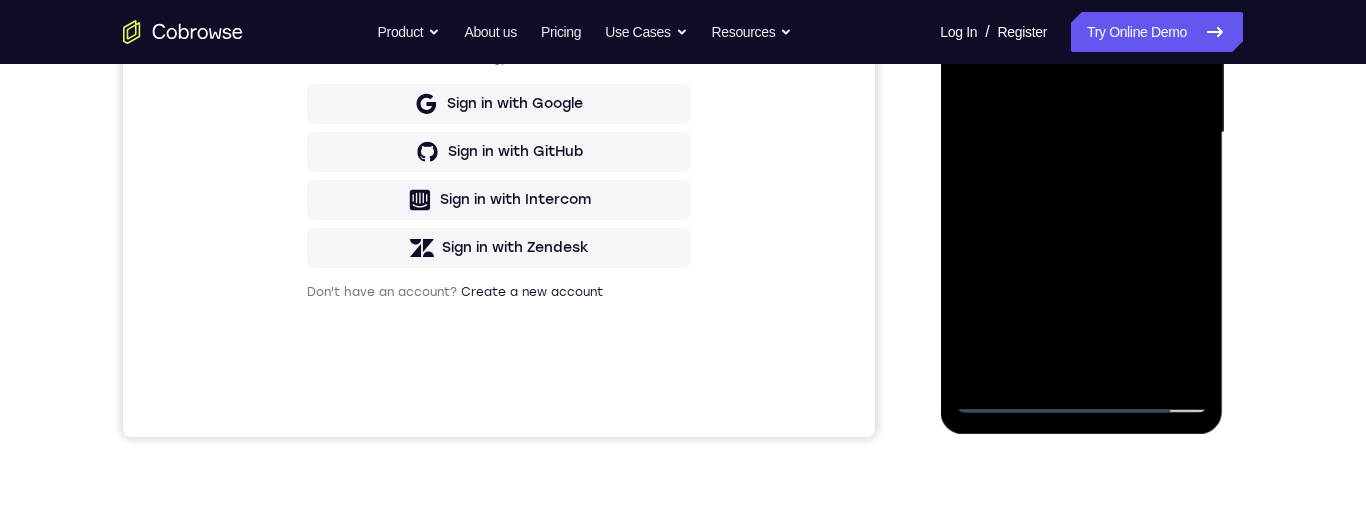 click at bounding box center (1081, 133) 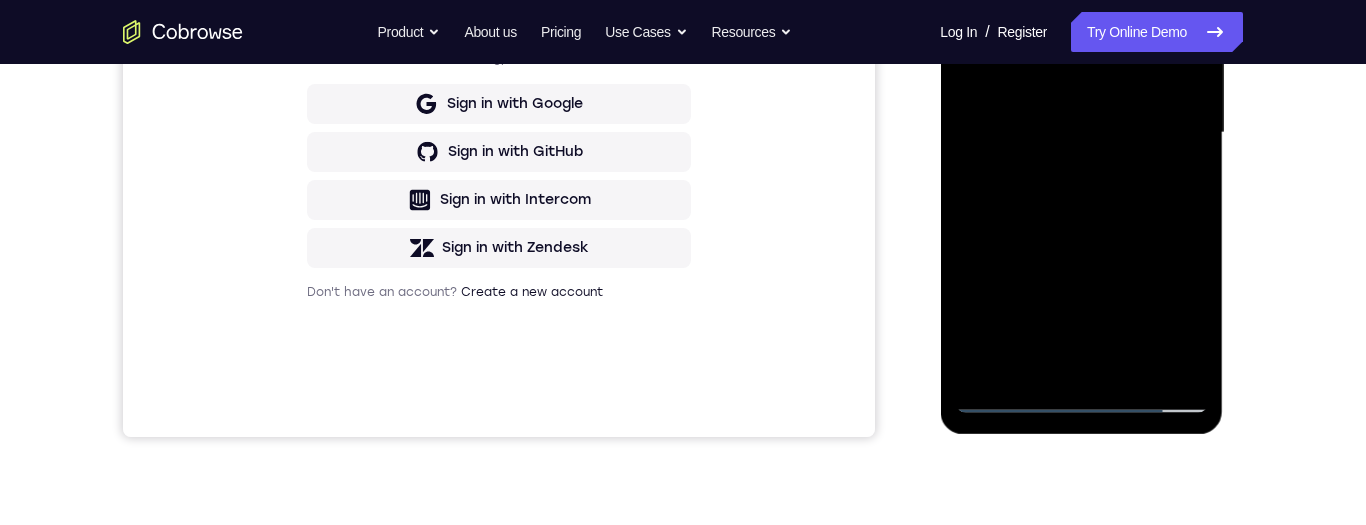 click at bounding box center [1081, 133] 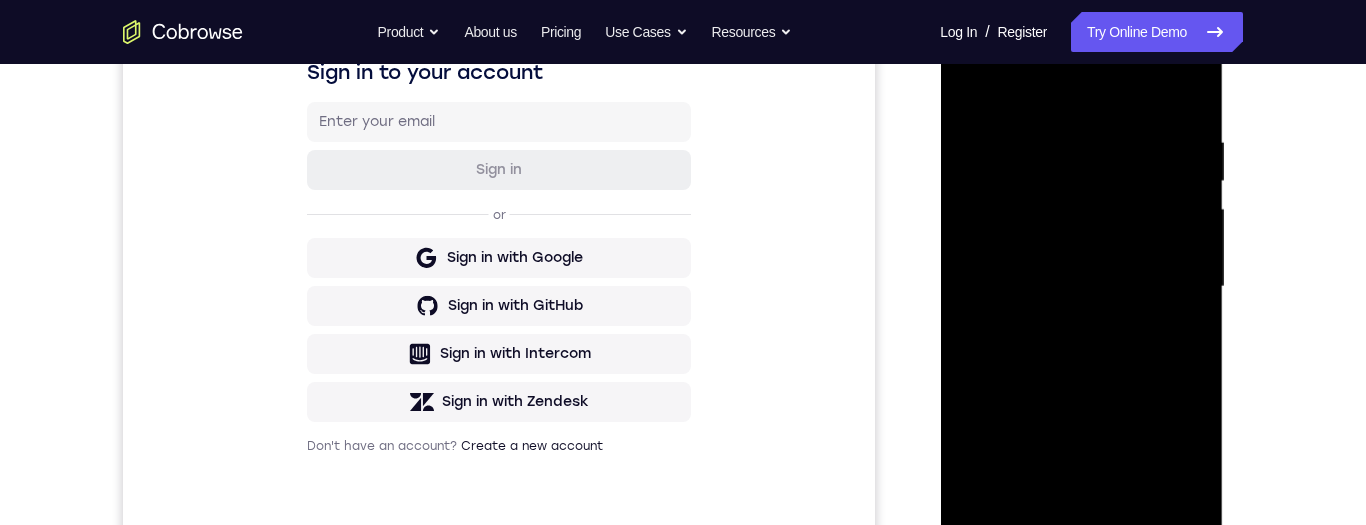 scroll, scrollTop: 264, scrollLeft: 0, axis: vertical 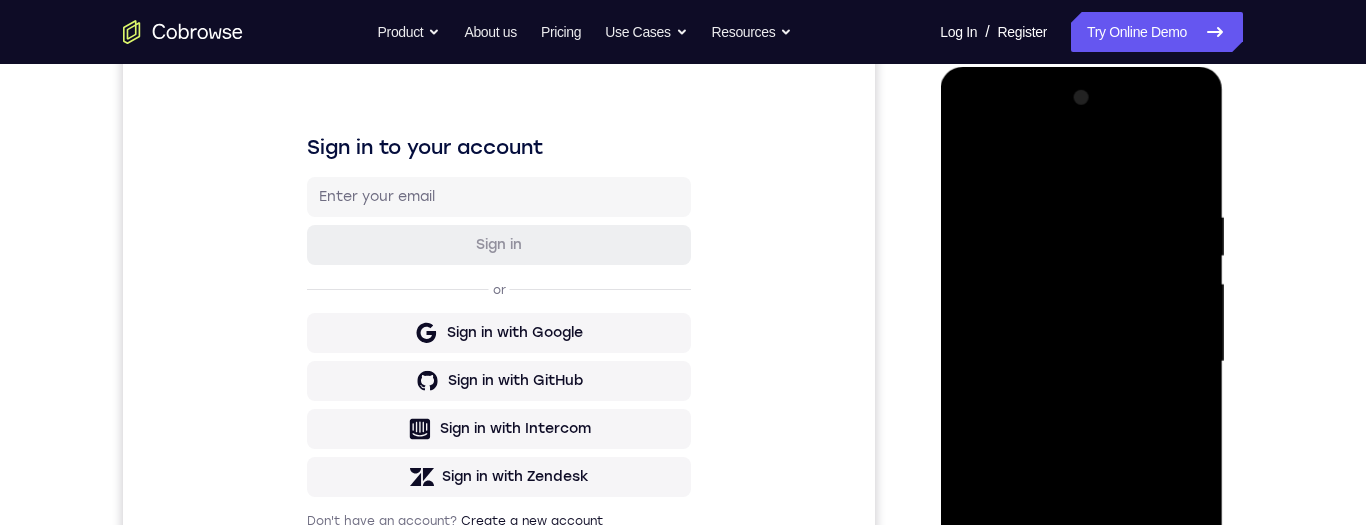 click at bounding box center [1081, 362] 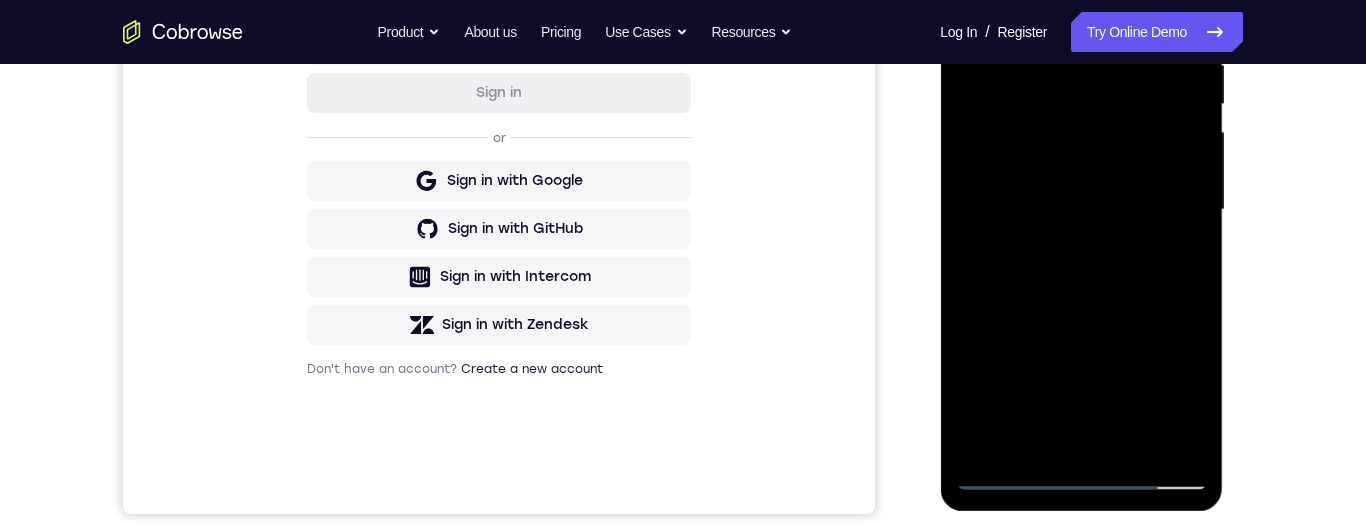 scroll, scrollTop: 509, scrollLeft: 0, axis: vertical 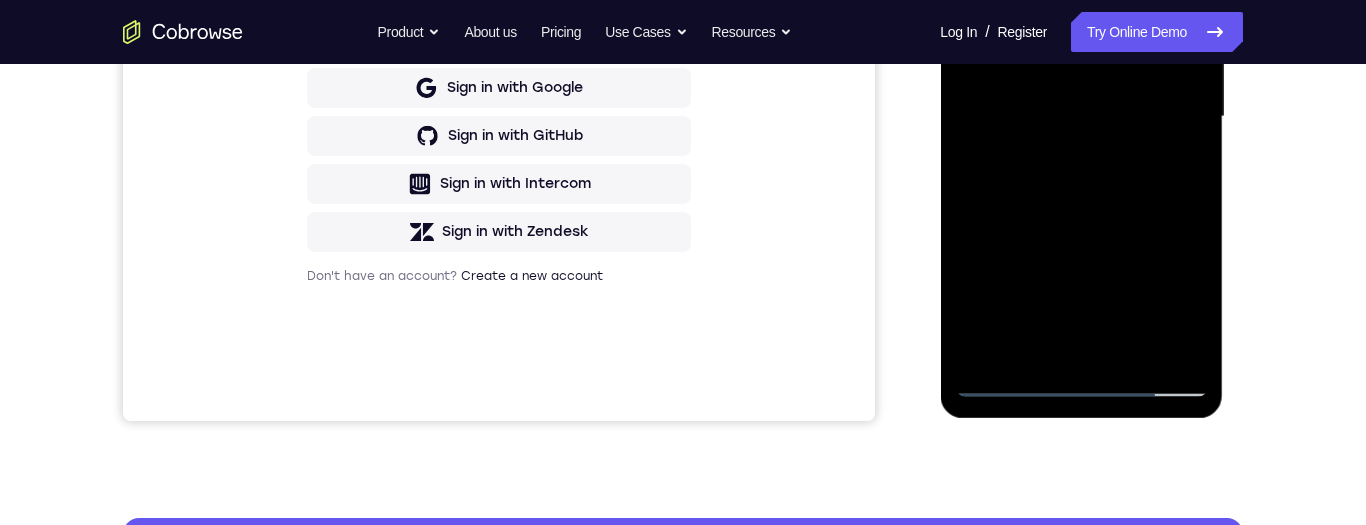click at bounding box center (1081, 117) 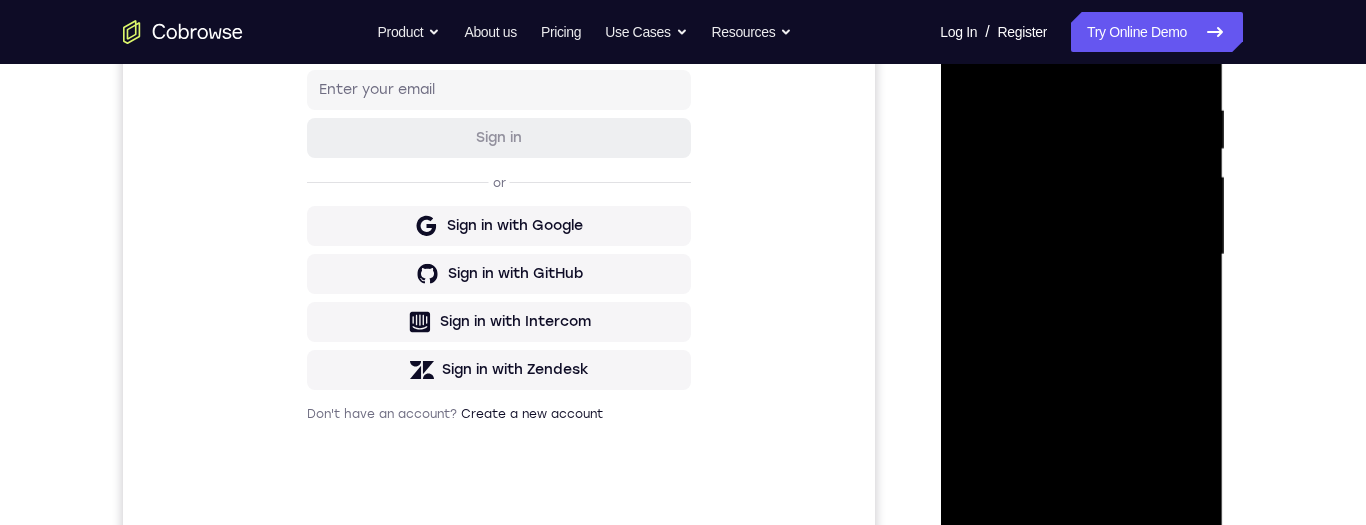 scroll, scrollTop: 370, scrollLeft: 0, axis: vertical 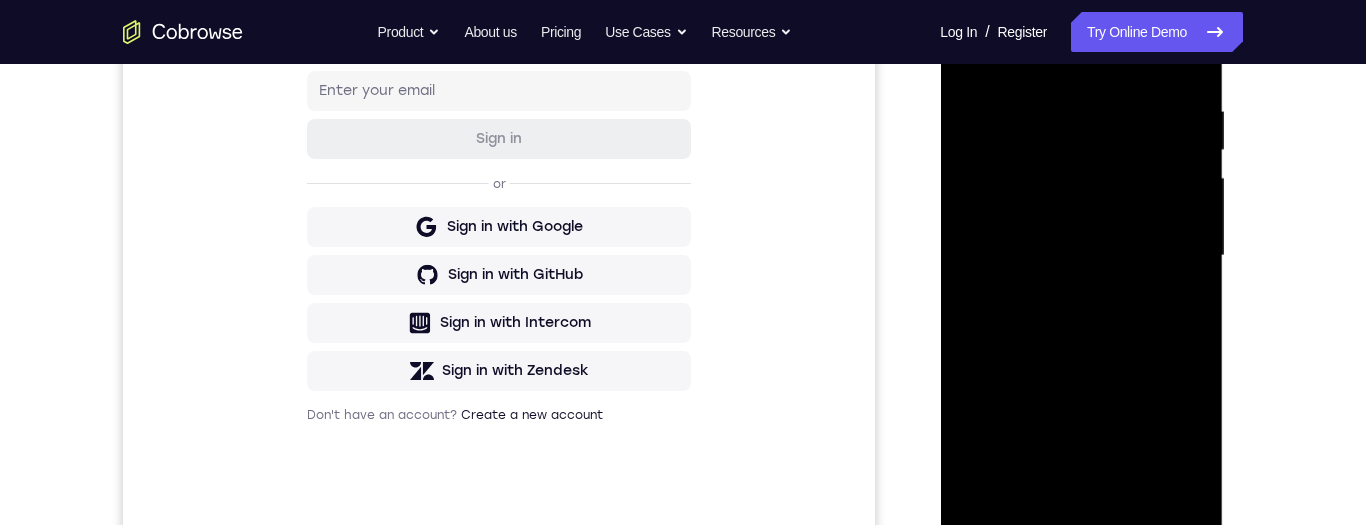 click at bounding box center (1081, 256) 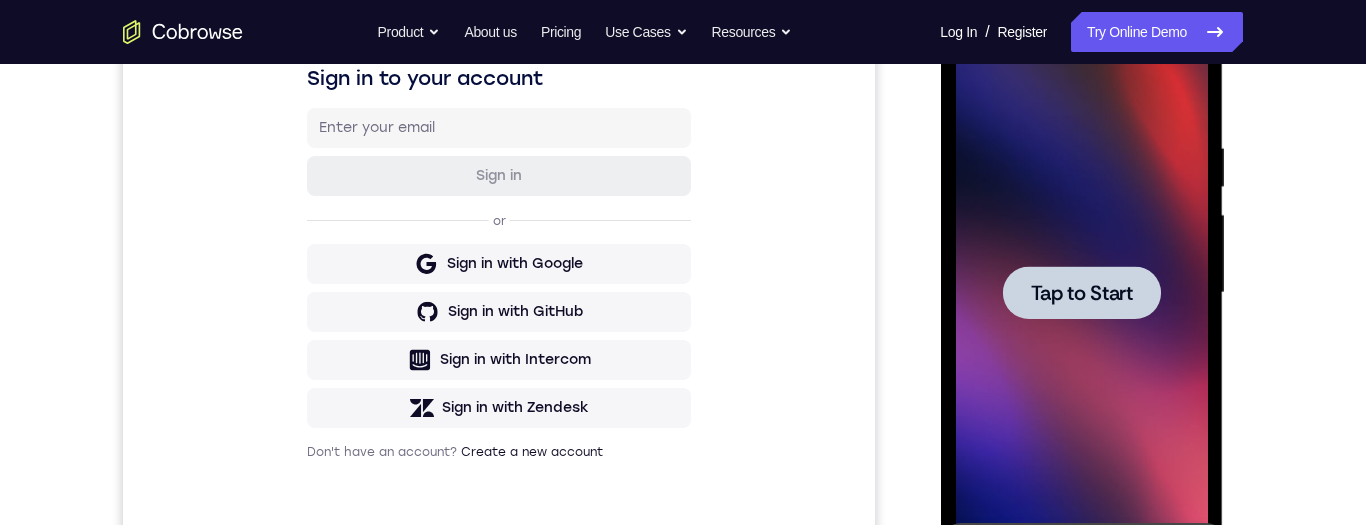 scroll, scrollTop: 373, scrollLeft: 0, axis: vertical 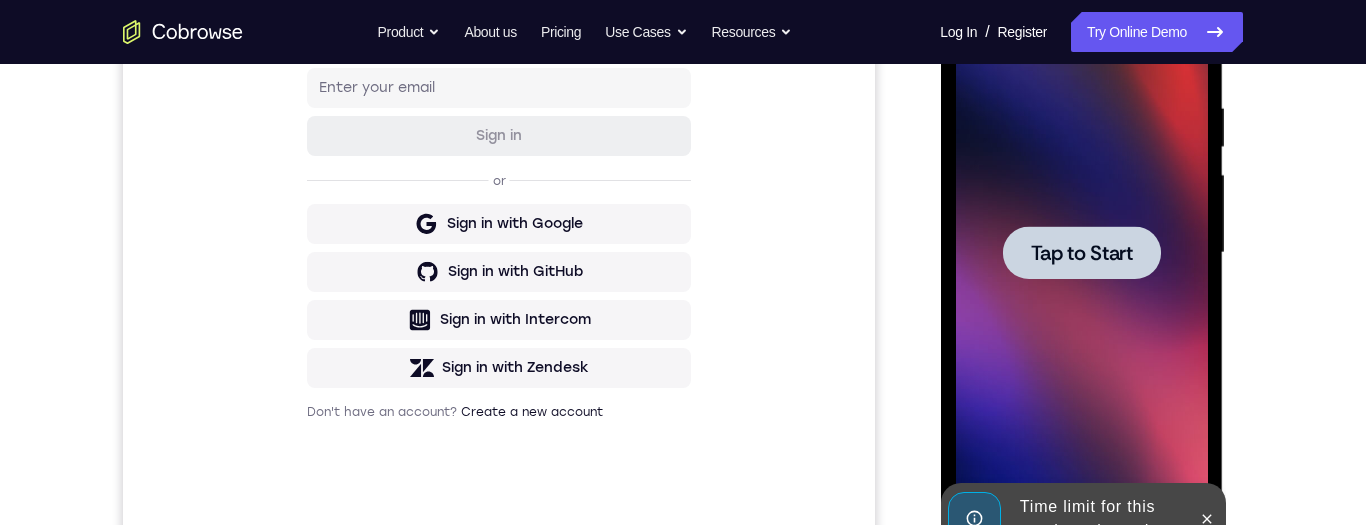 click at bounding box center [1081, 252] 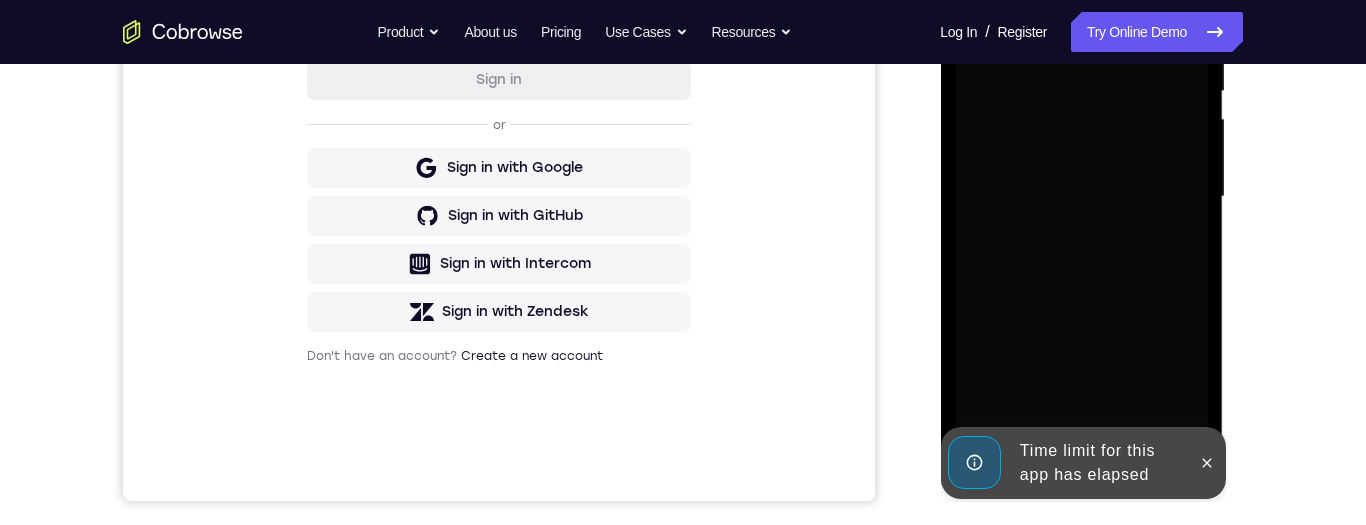 scroll, scrollTop: 521, scrollLeft: 0, axis: vertical 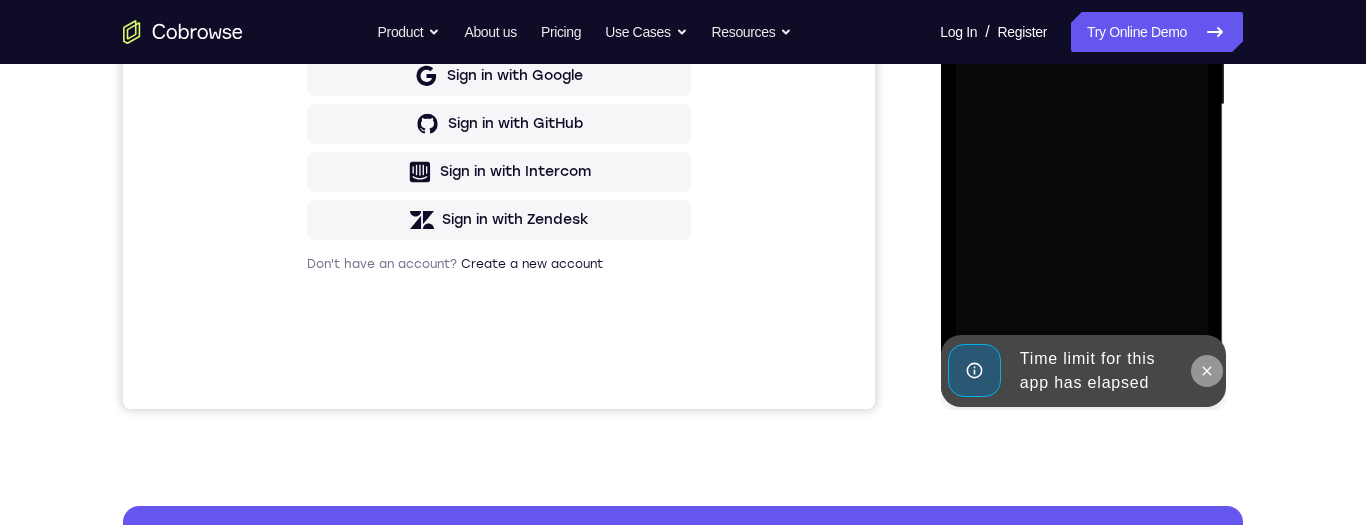 click at bounding box center (1206, 371) 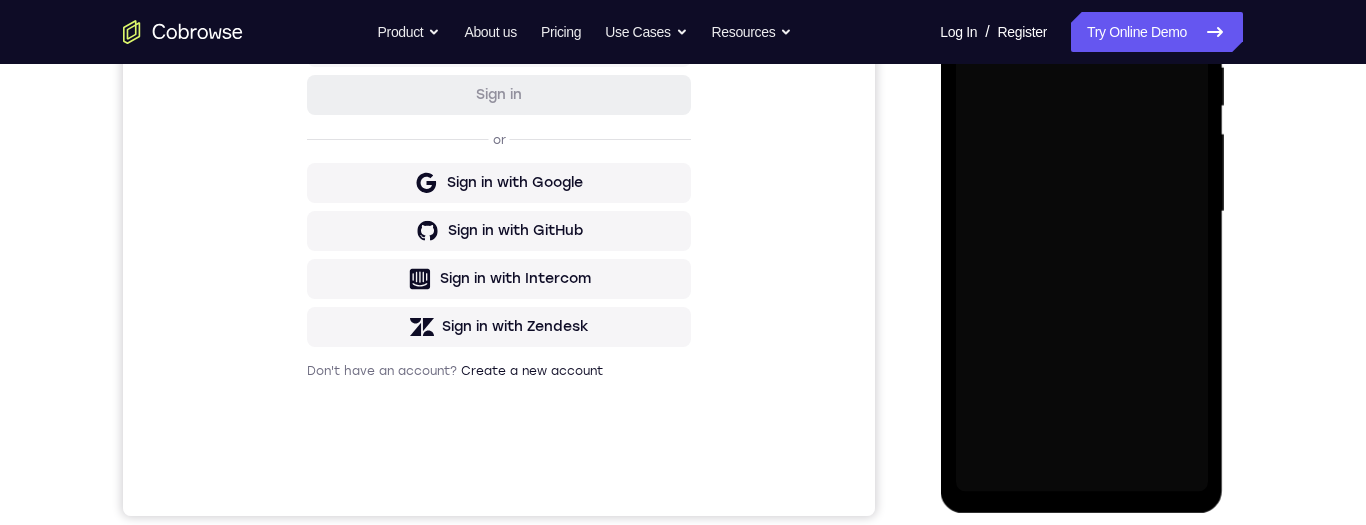 scroll, scrollTop: 506, scrollLeft: 0, axis: vertical 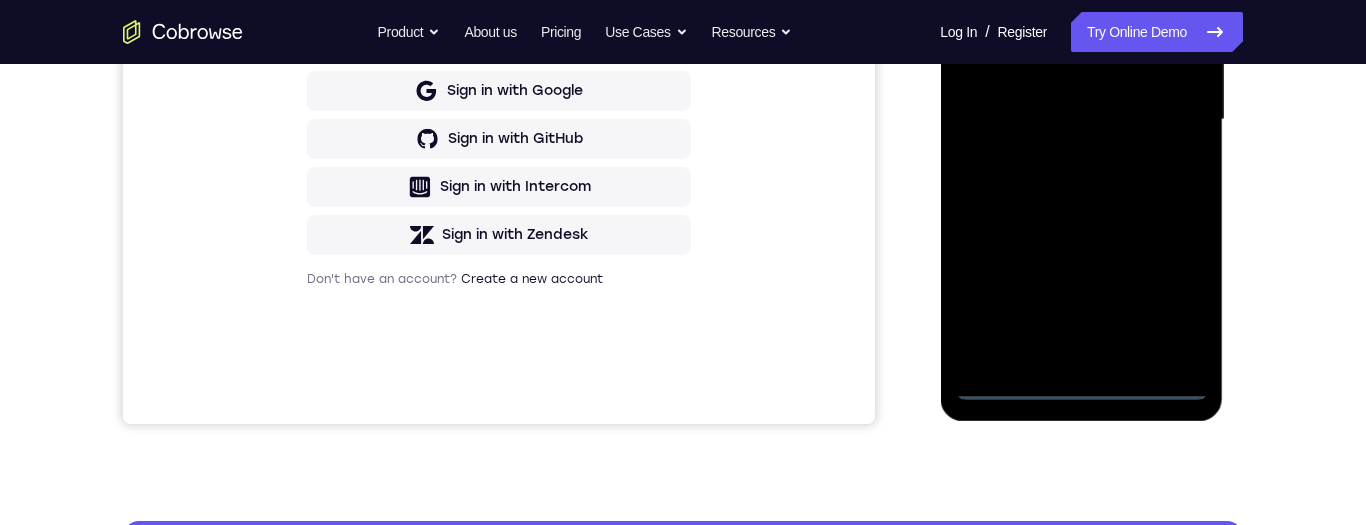click at bounding box center (1081, 120) 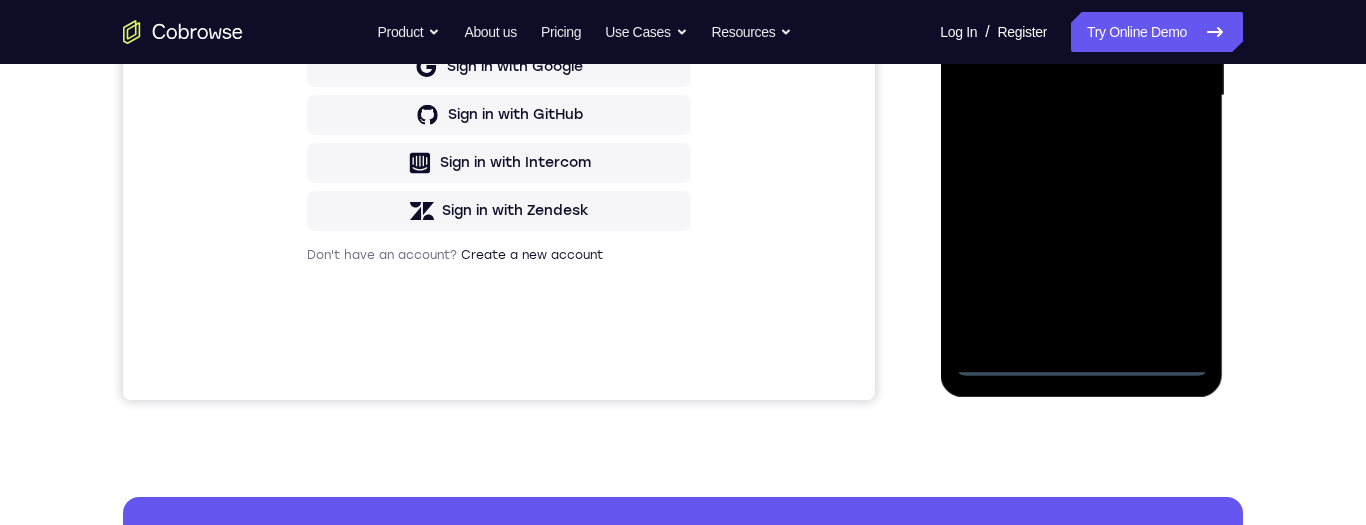 click at bounding box center [1081, 96] 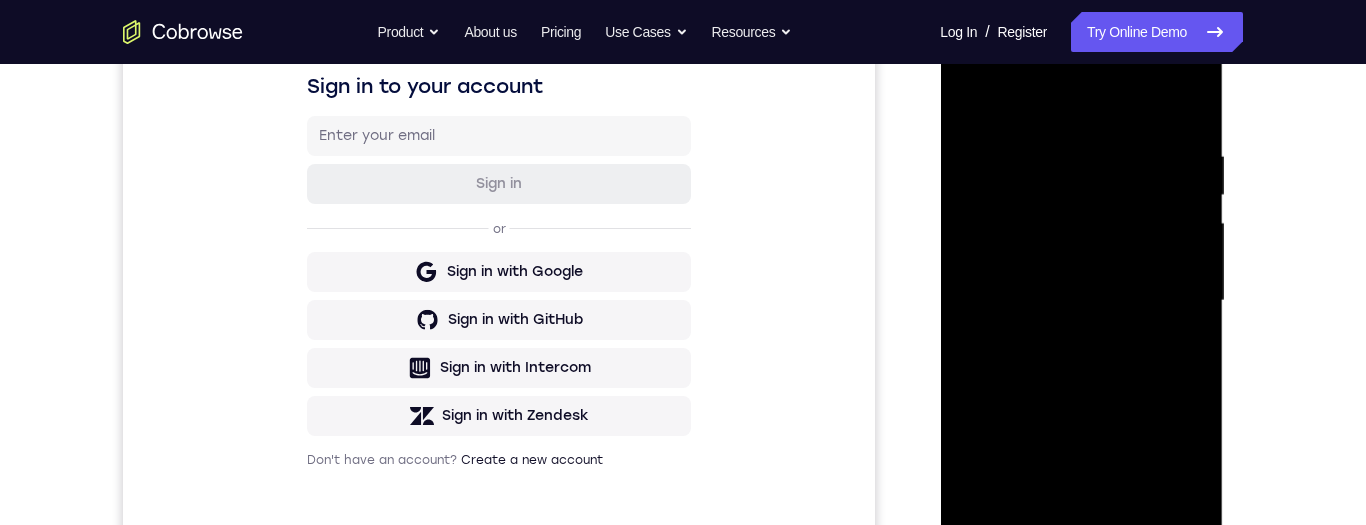 scroll, scrollTop: 298, scrollLeft: 0, axis: vertical 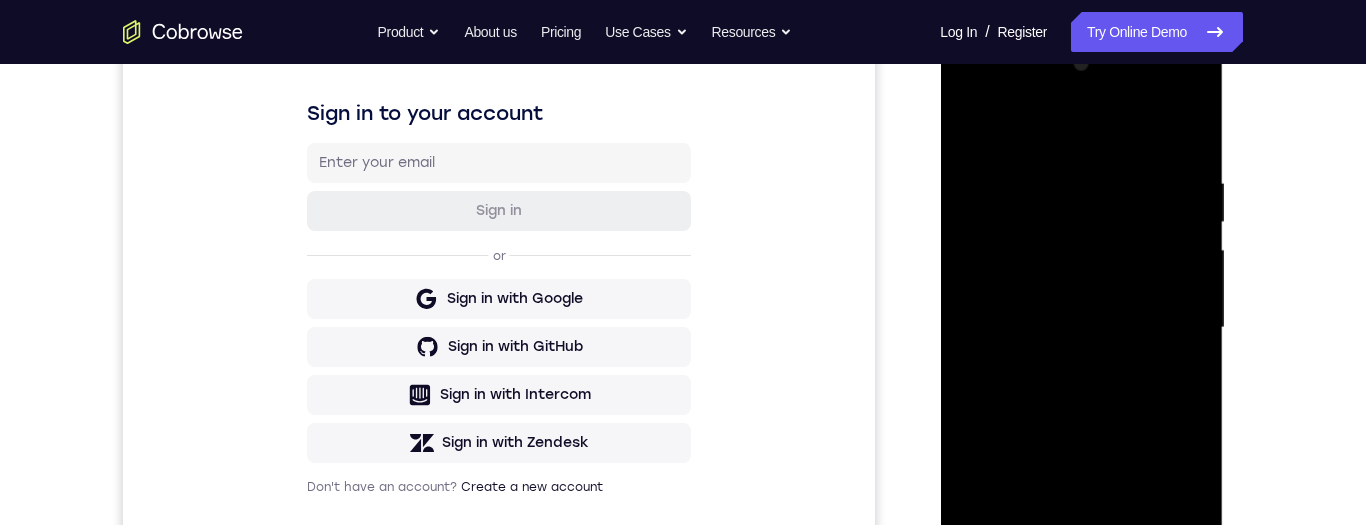 click at bounding box center (1081, 328) 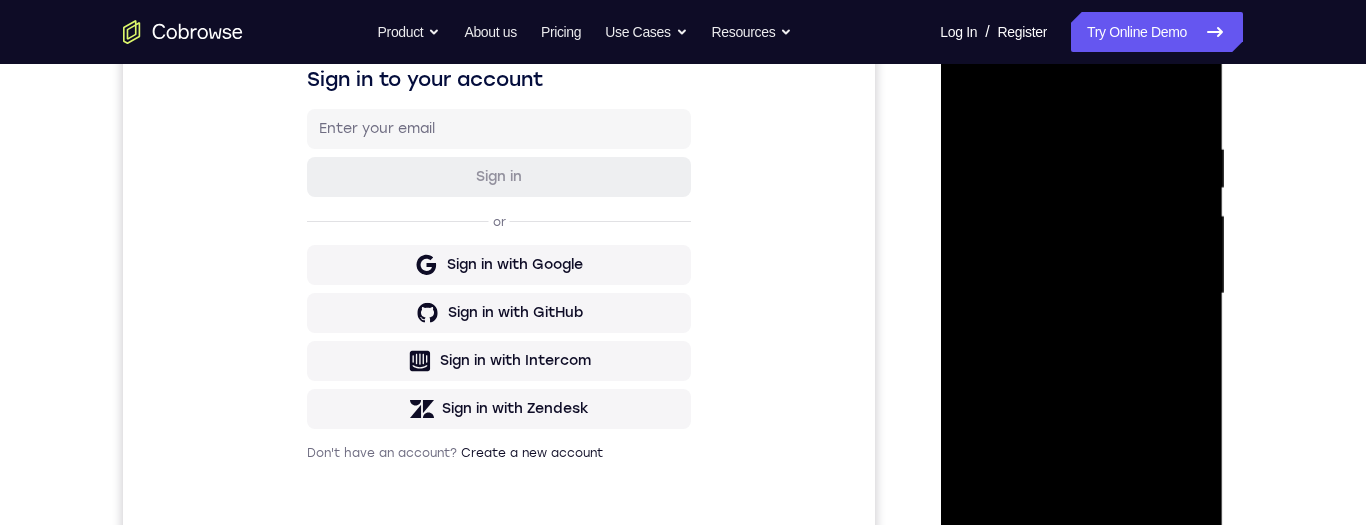 click at bounding box center (1081, 294) 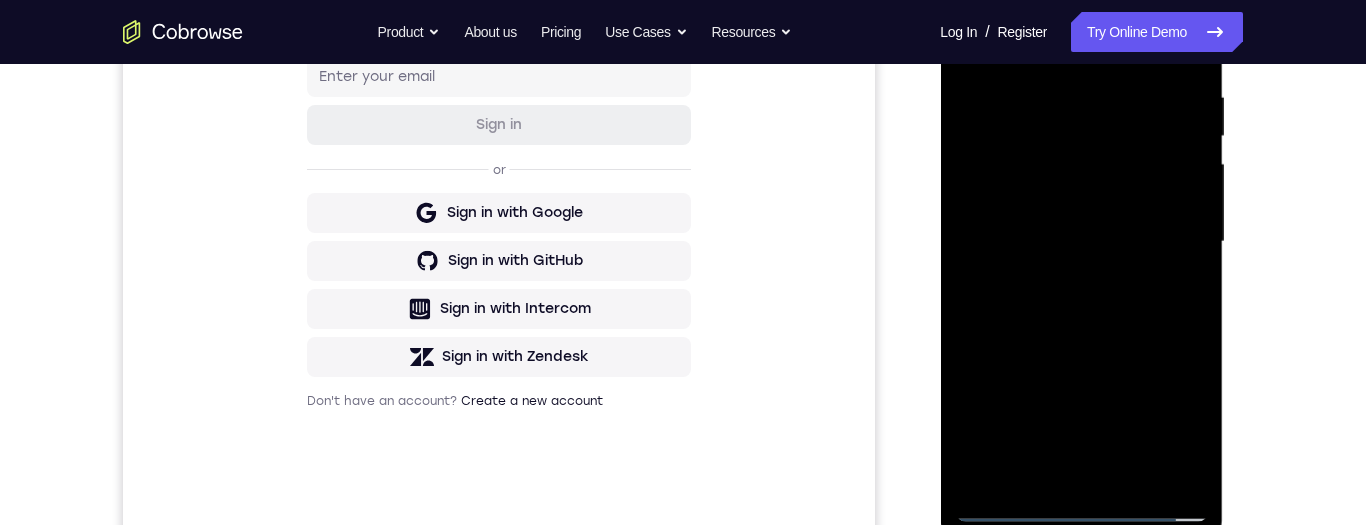 scroll, scrollTop: 454, scrollLeft: 0, axis: vertical 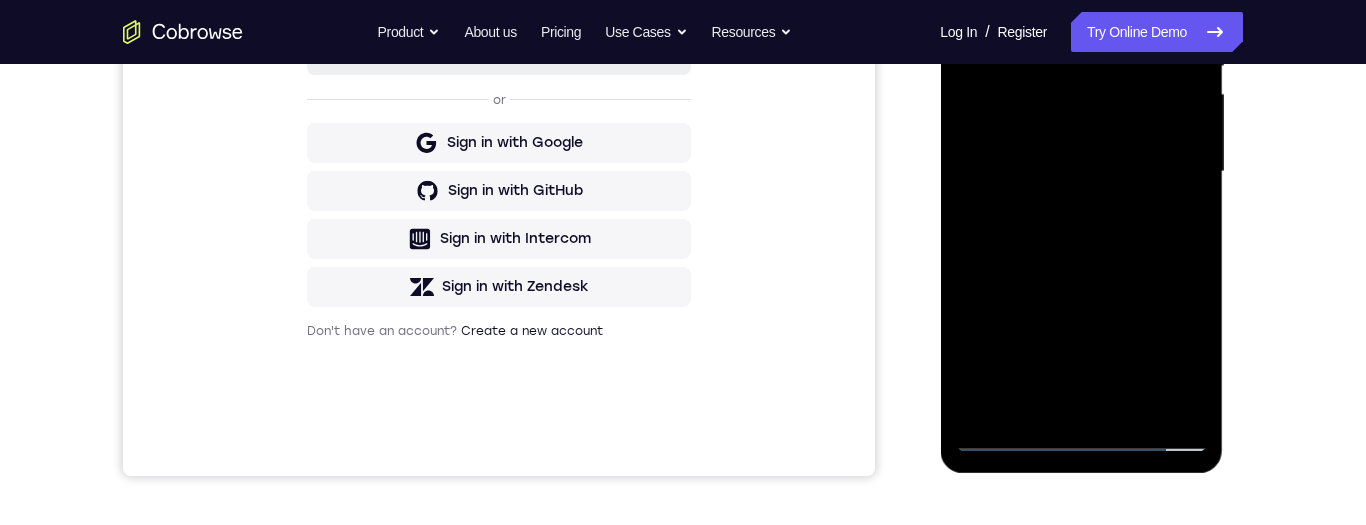 click at bounding box center (1081, 172) 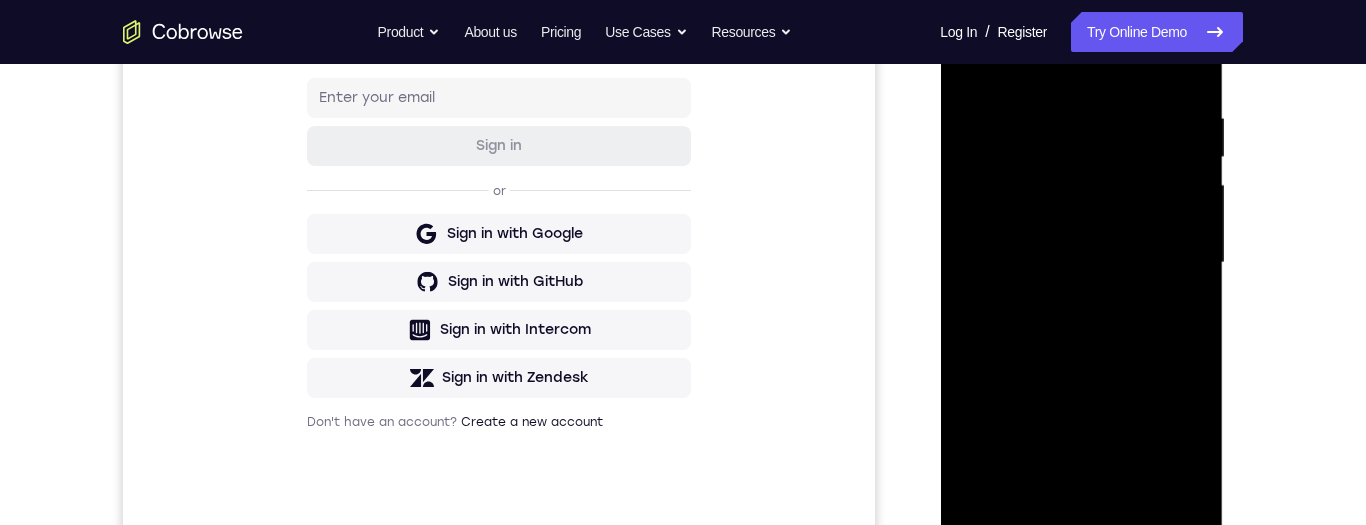 scroll, scrollTop: 361, scrollLeft: 0, axis: vertical 